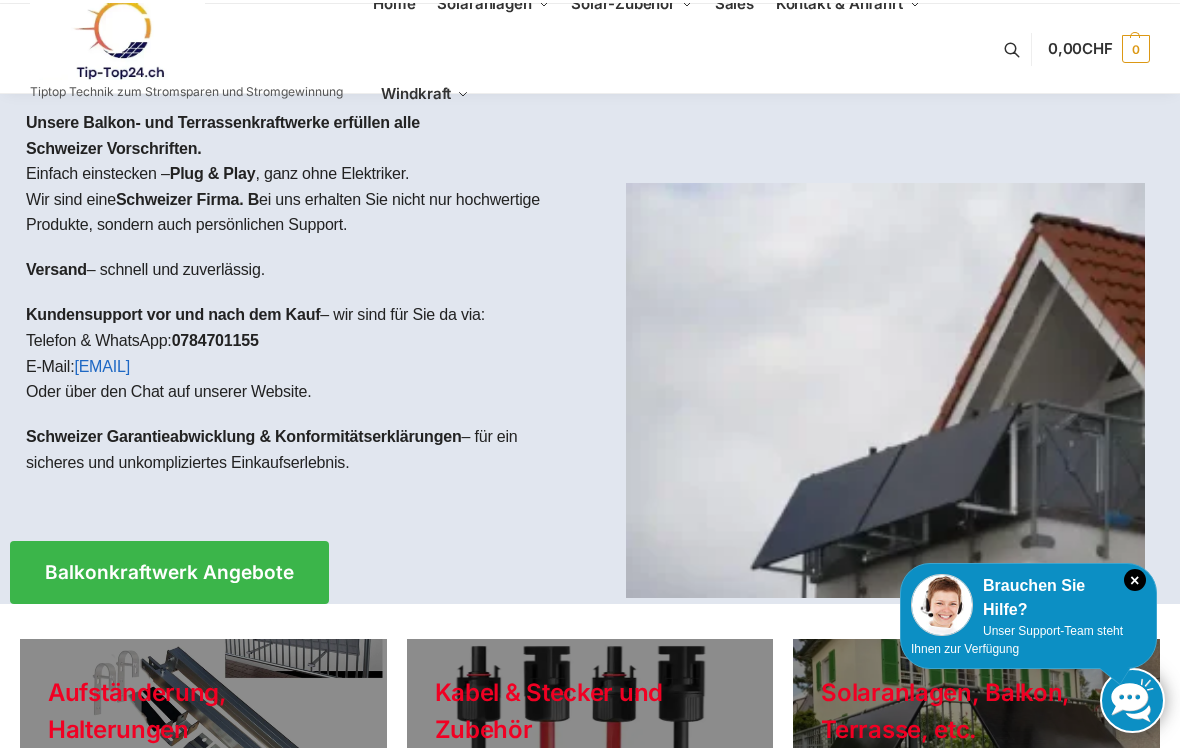 scroll, scrollTop: 55, scrollLeft: 0, axis: vertical 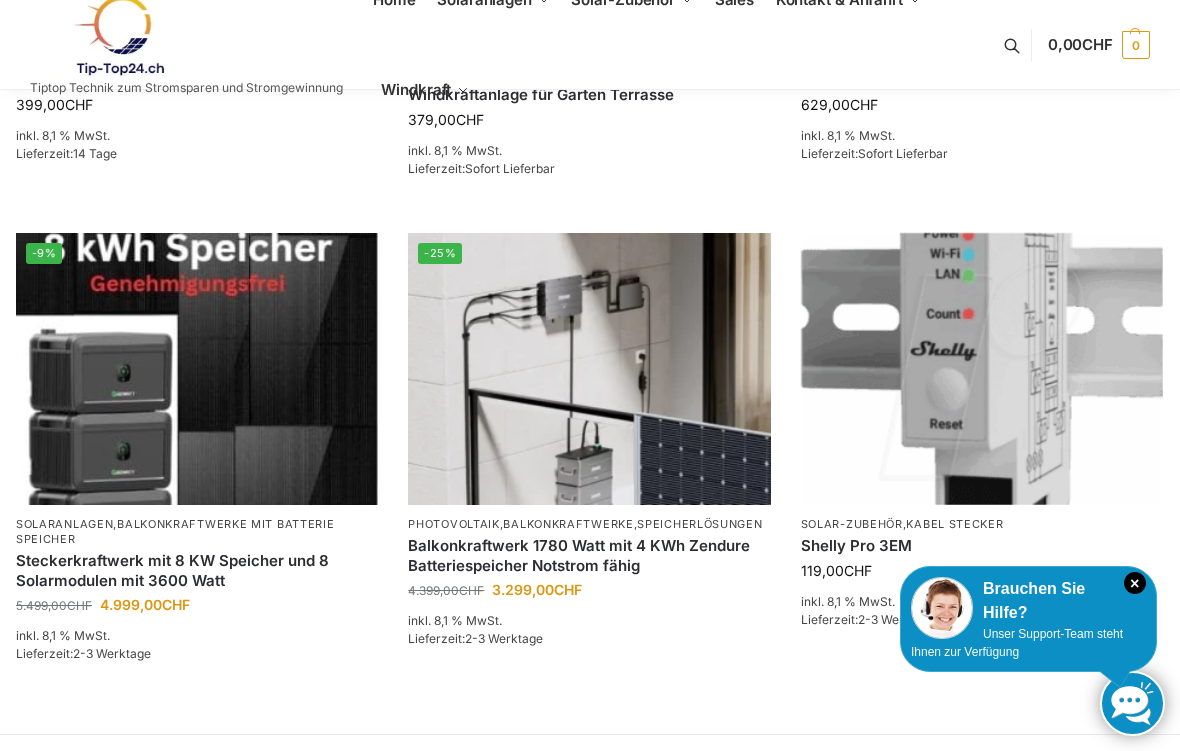 click at bounding box center [589, 369] 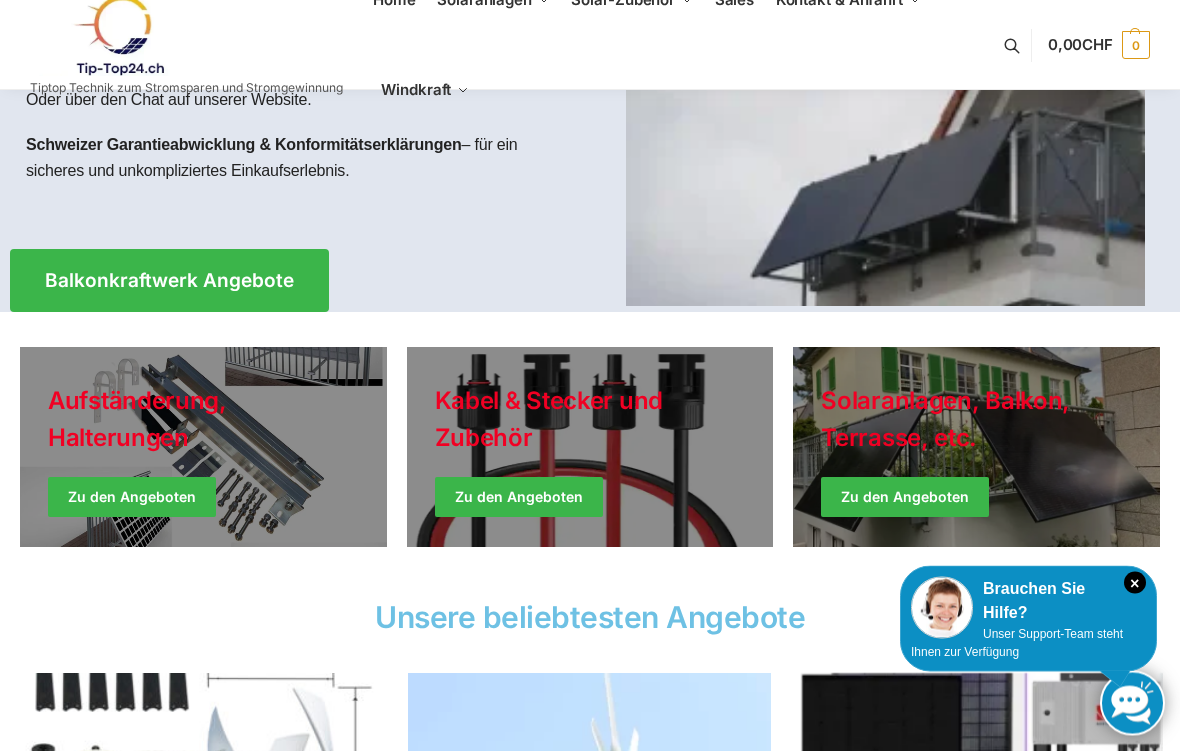 scroll, scrollTop: 289, scrollLeft: 0, axis: vertical 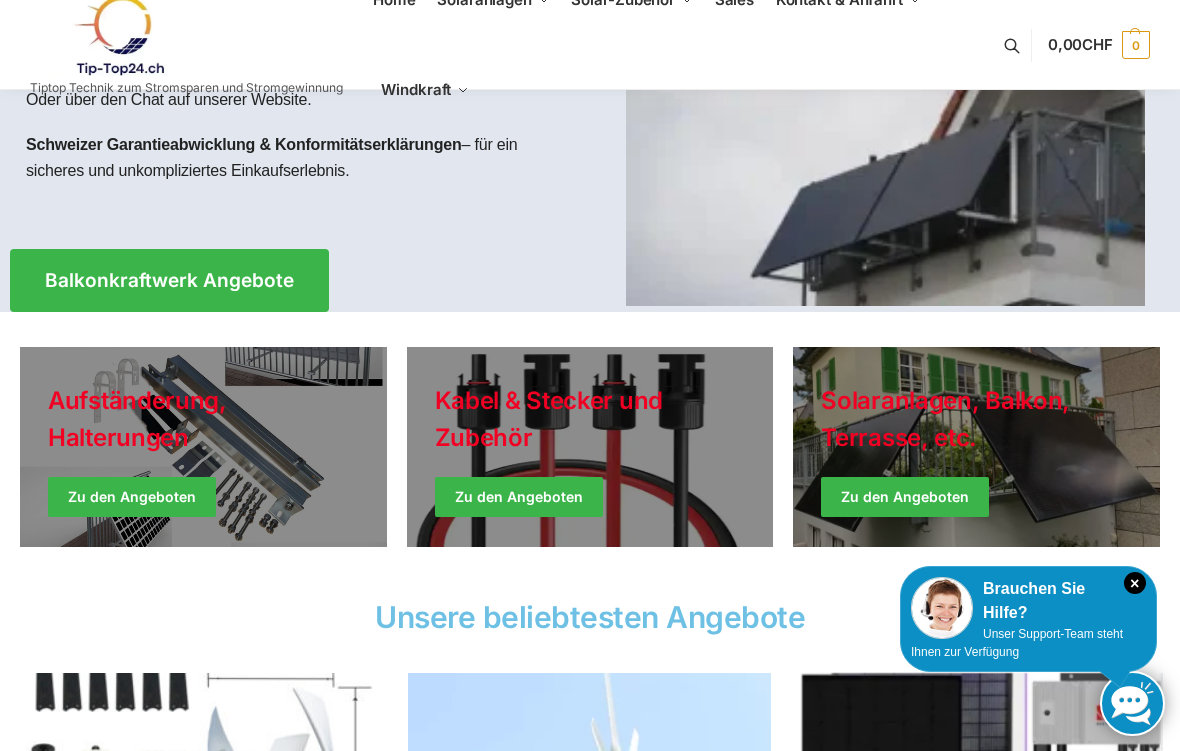 click at bounding box center (976, 447) 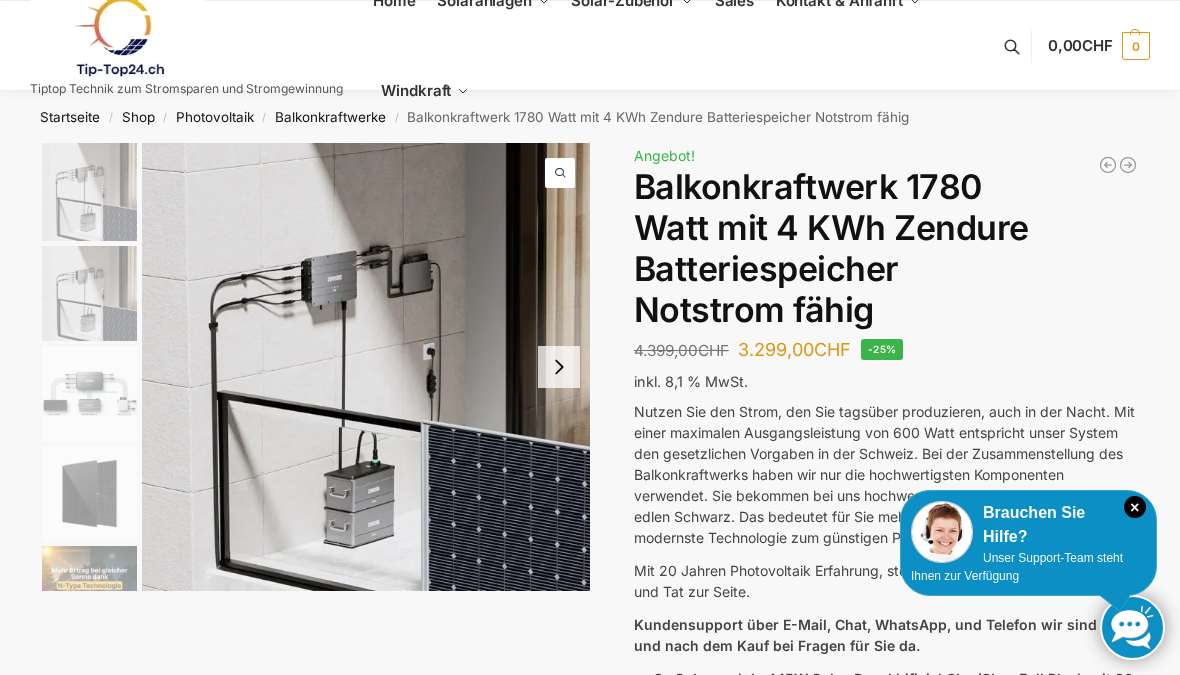 scroll, scrollTop: 0, scrollLeft: 0, axis: both 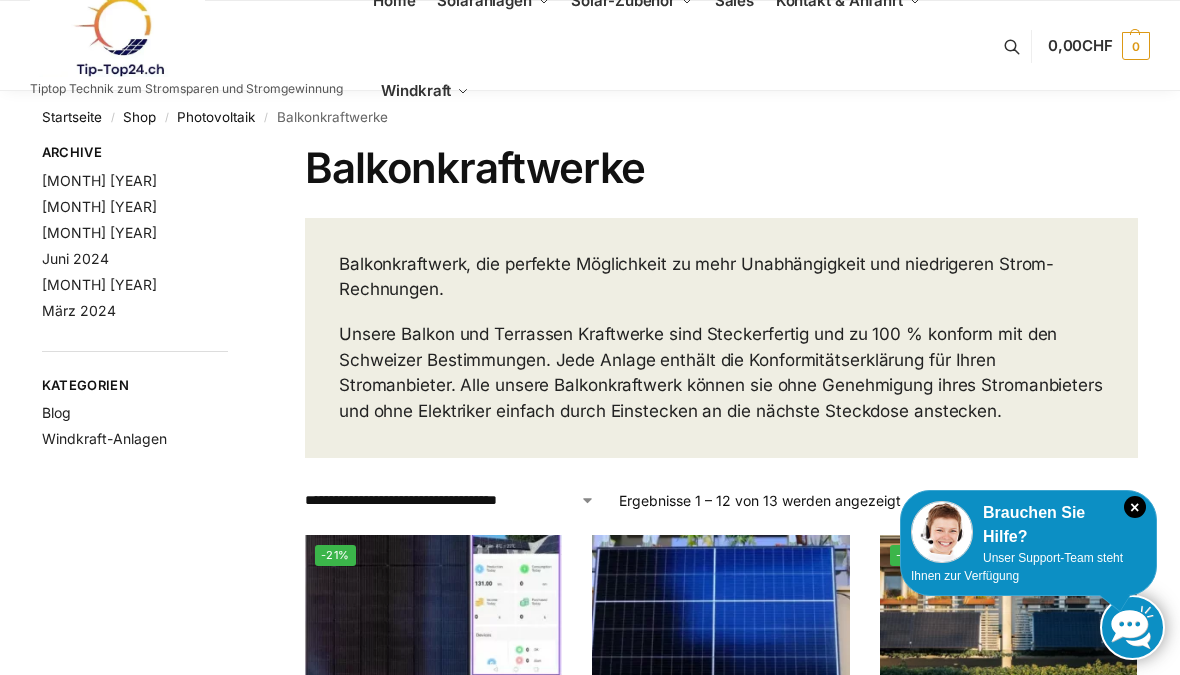 click on "Startseite" at bounding box center (72, 117) 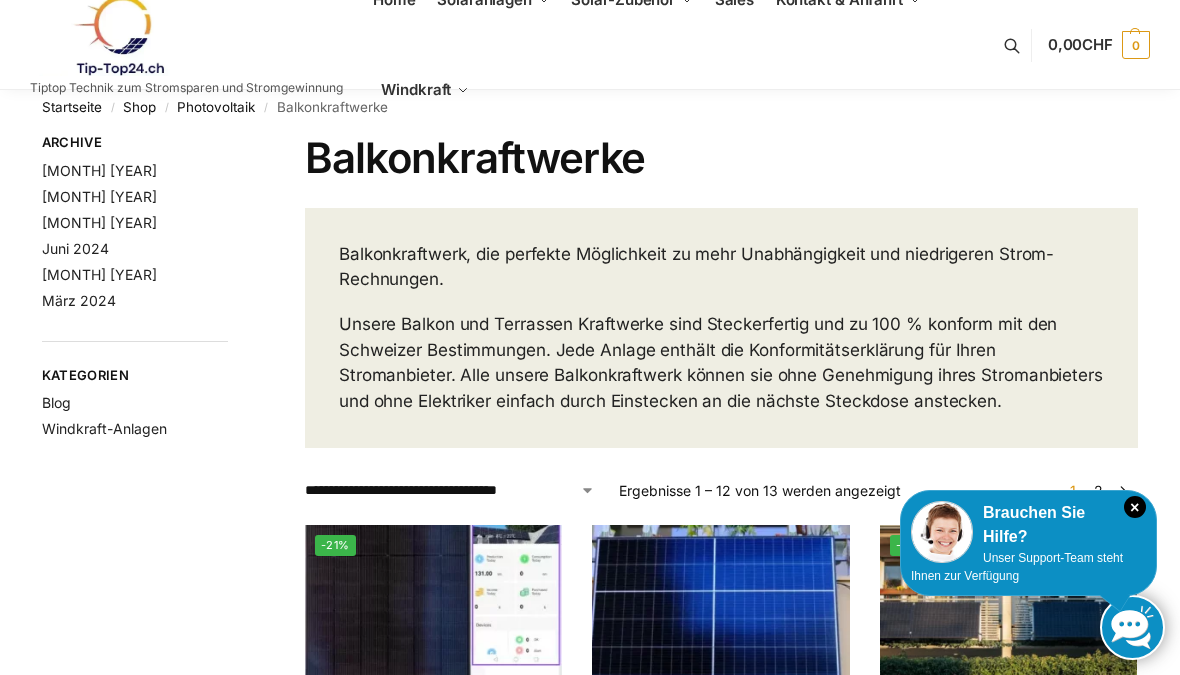 scroll, scrollTop: 9, scrollLeft: 0, axis: vertical 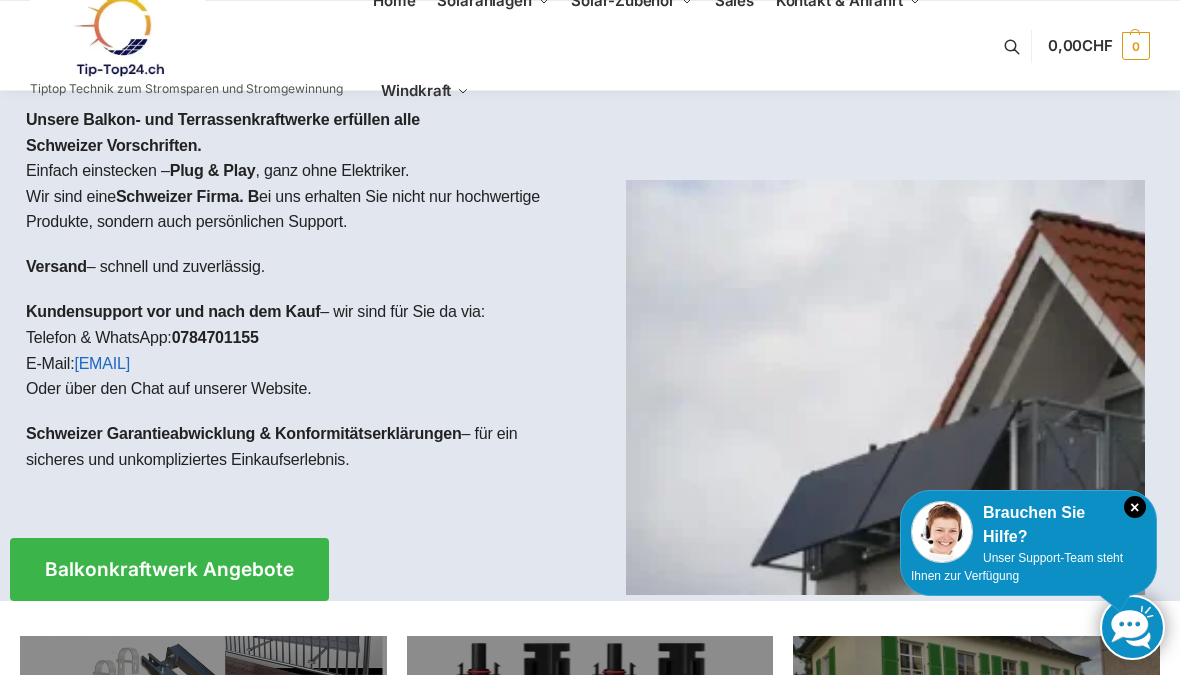 click on "Home" at bounding box center [398, 1] 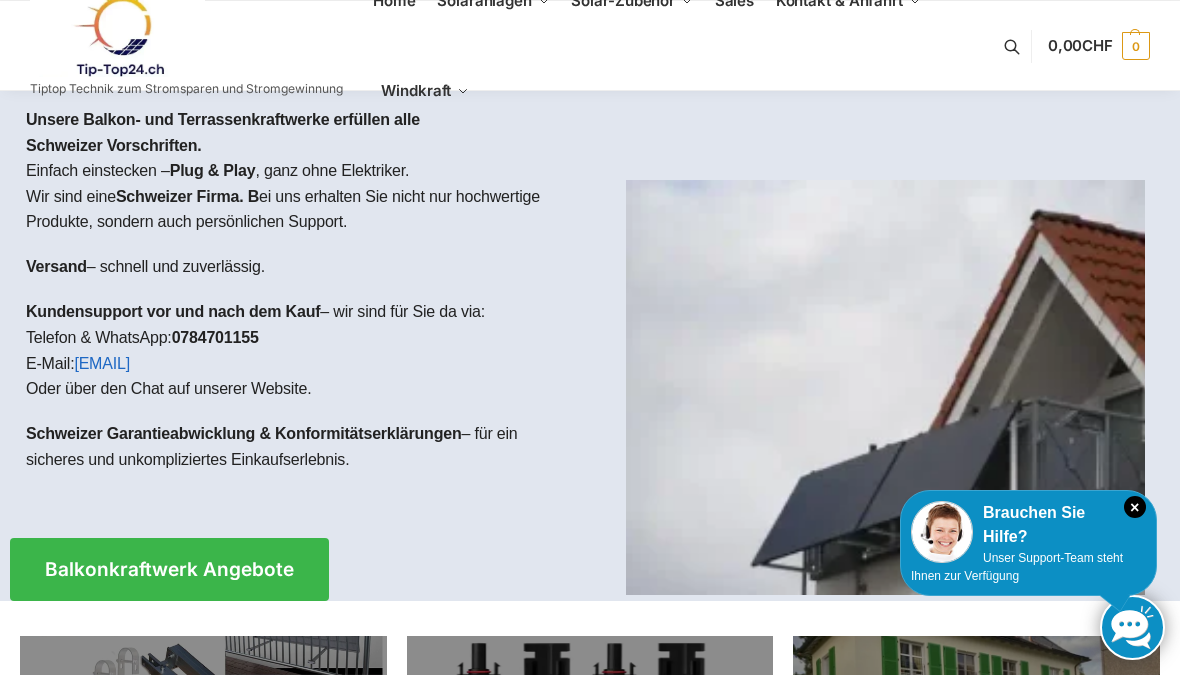scroll, scrollTop: 0, scrollLeft: 0, axis: both 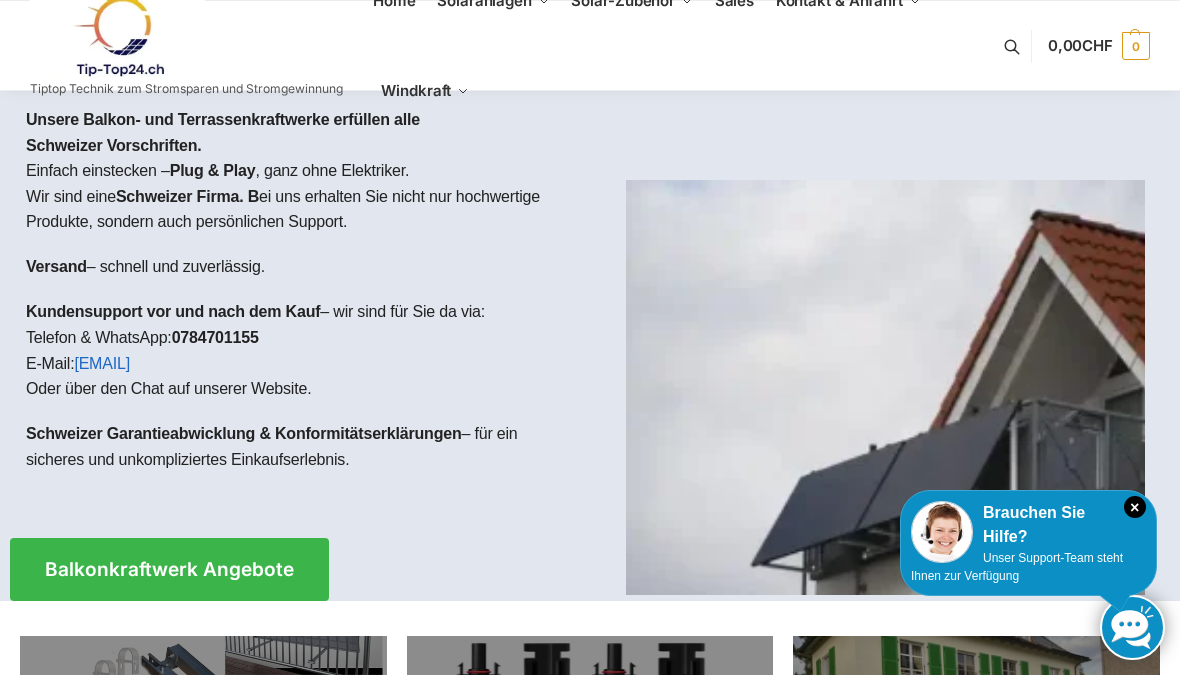 click on "Home" at bounding box center (394, 0) 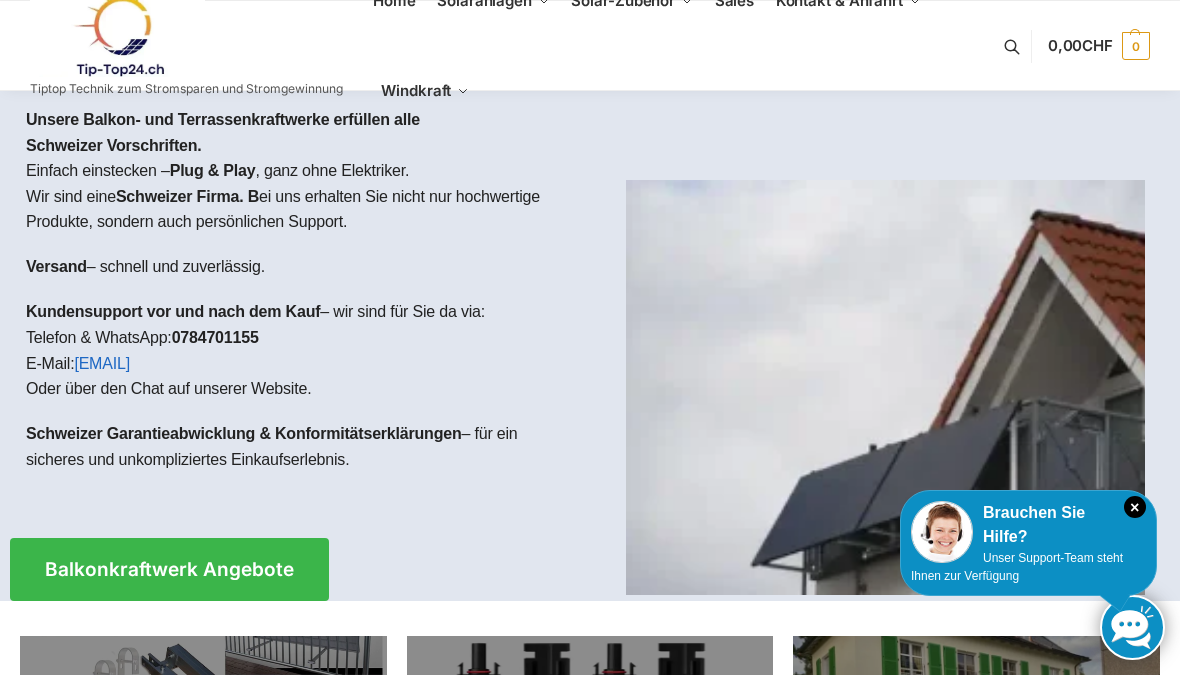 scroll, scrollTop: 0, scrollLeft: 0, axis: both 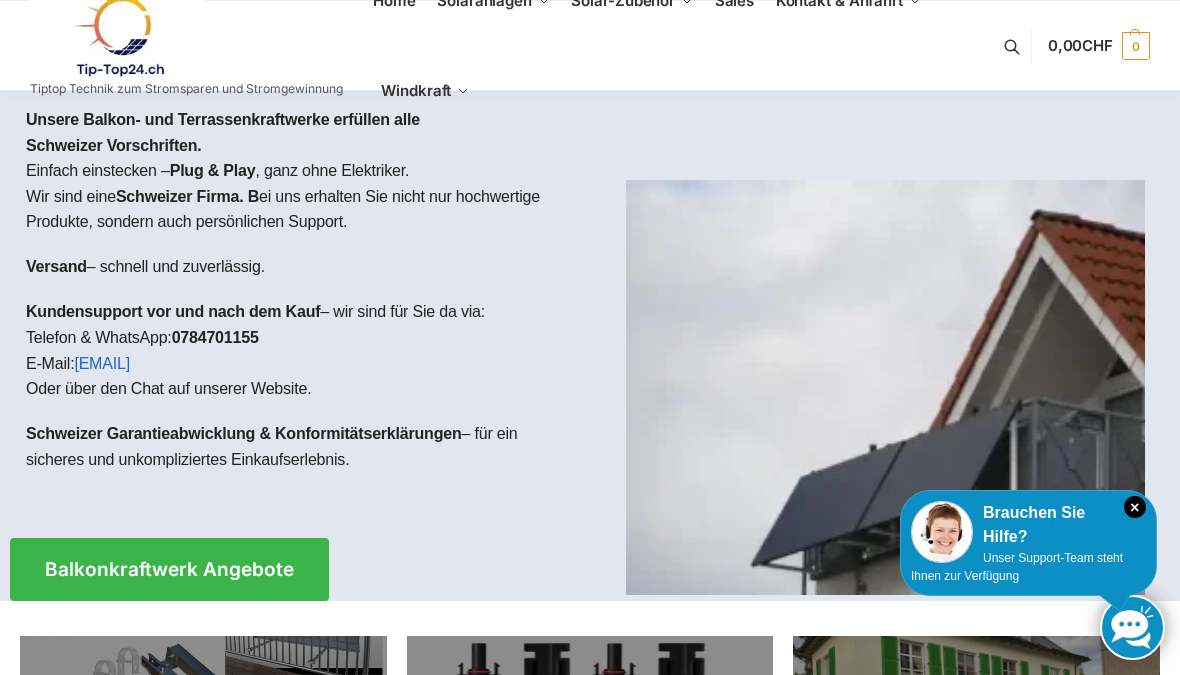 click on "Kabel Stecker" at bounding box center (633, 73) 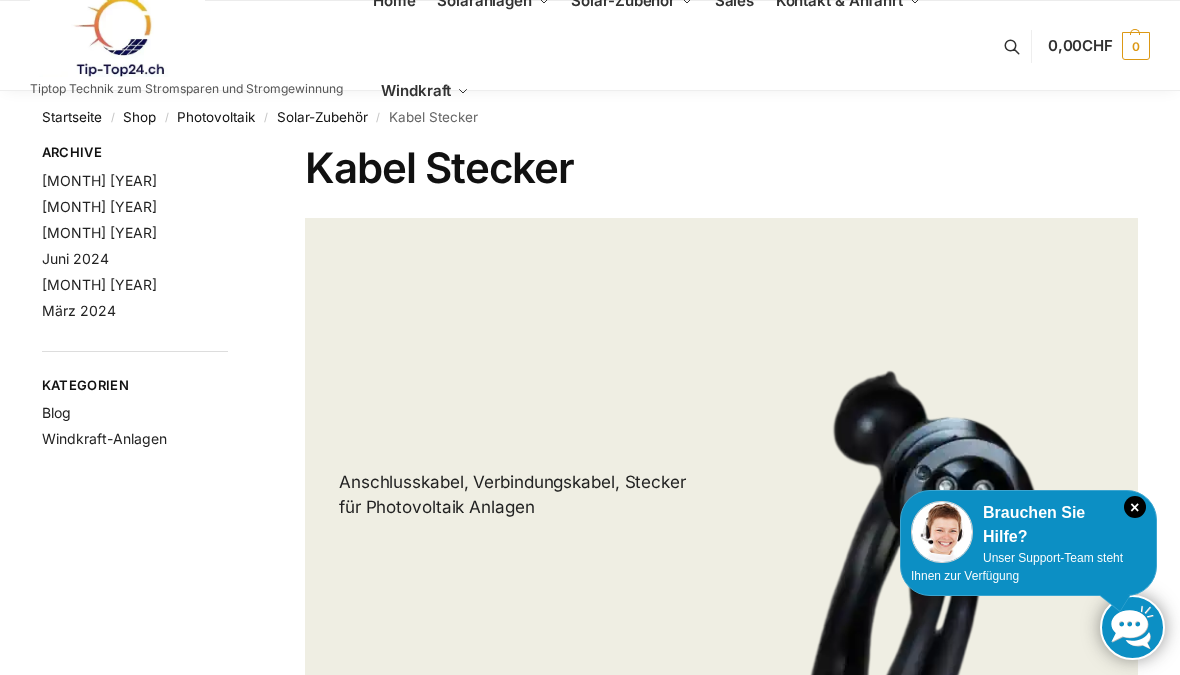 scroll, scrollTop: 0, scrollLeft: 0, axis: both 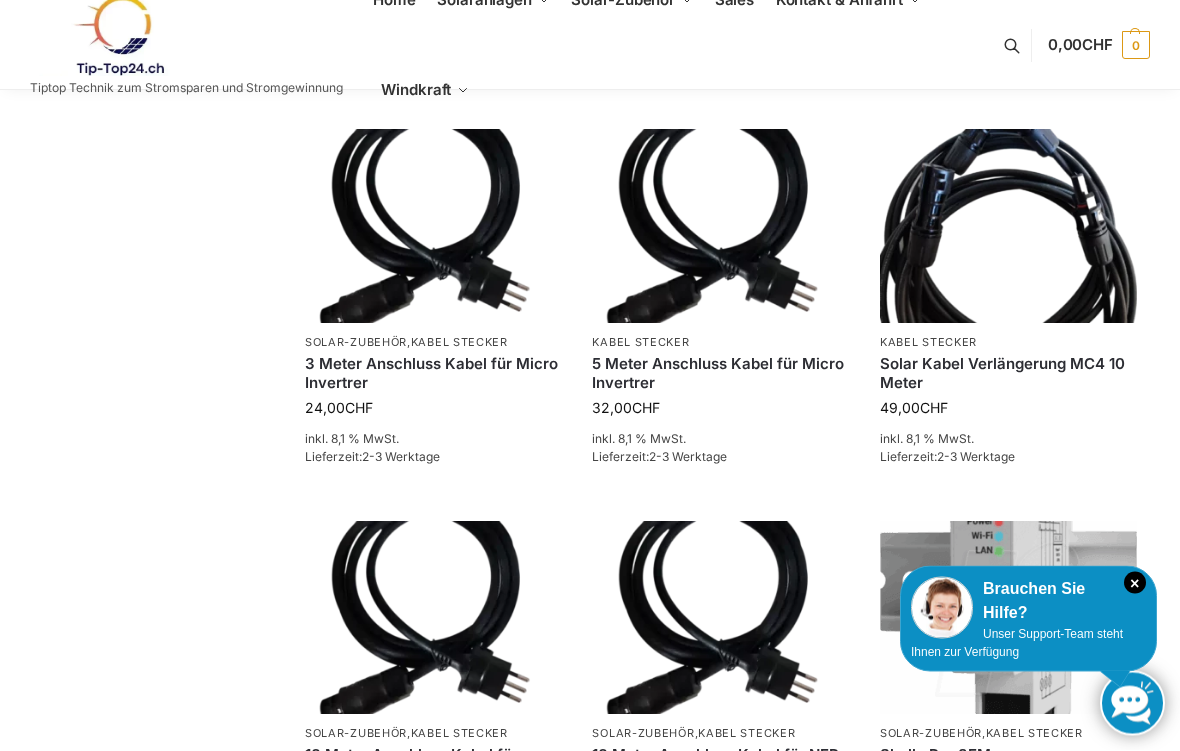 click at bounding box center [1008, 226] 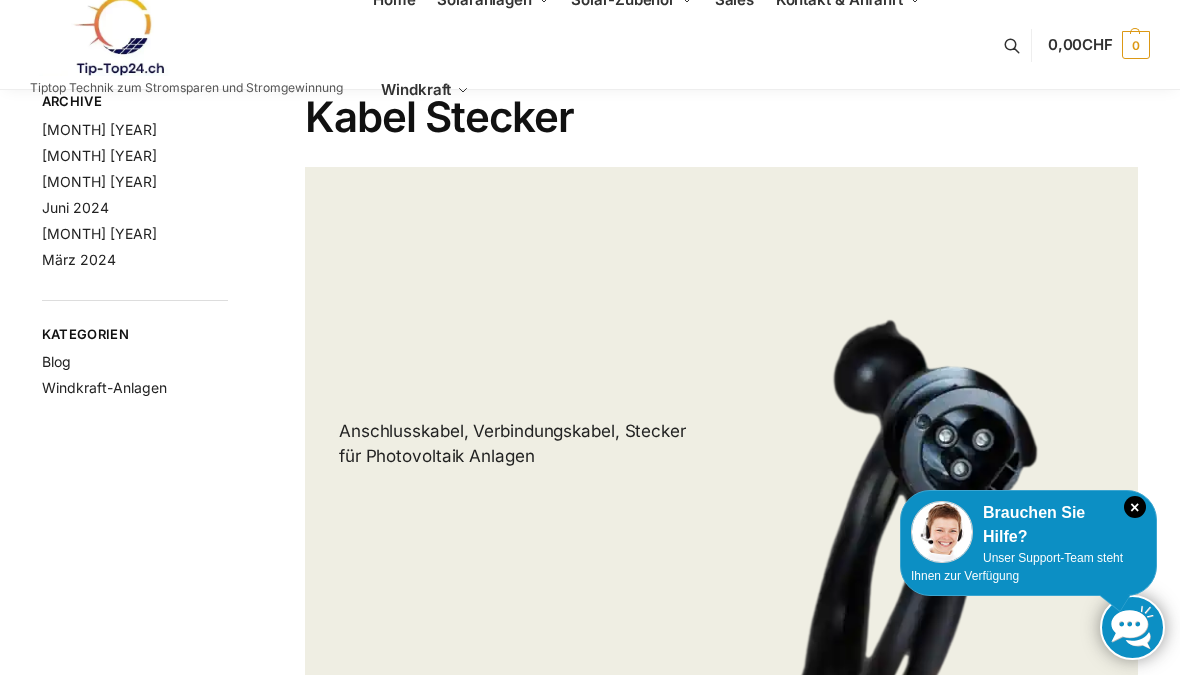 scroll, scrollTop: 0, scrollLeft: 0, axis: both 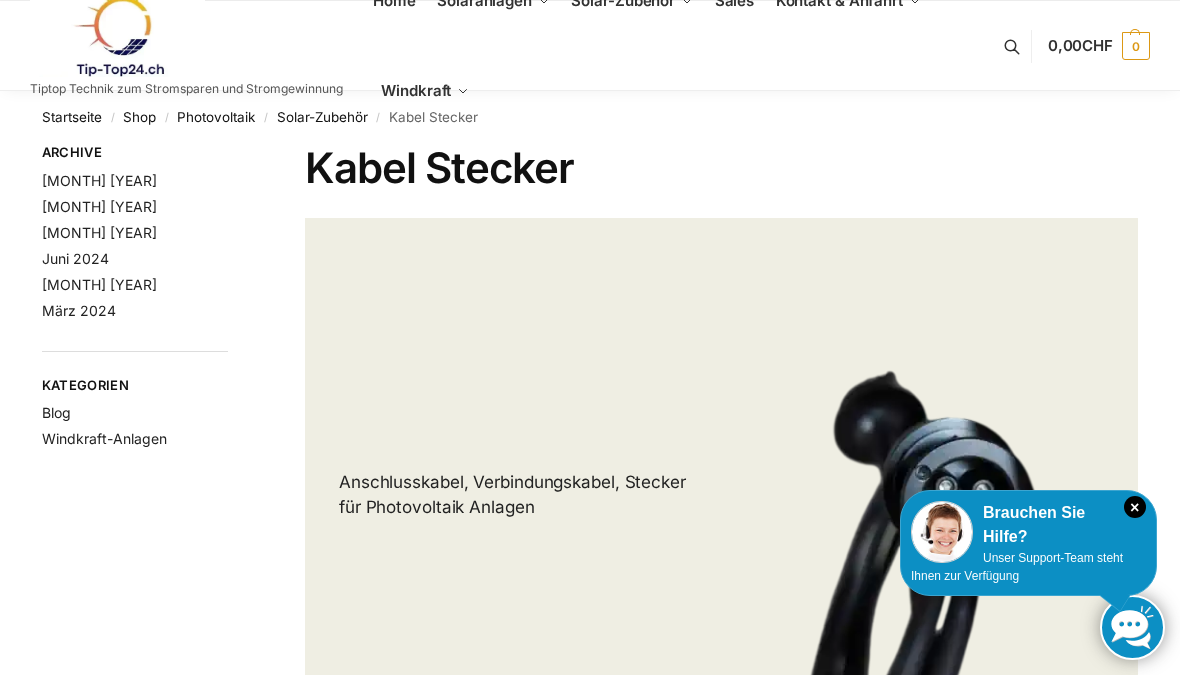 click on "Halterungen" at bounding box center [628, 96] 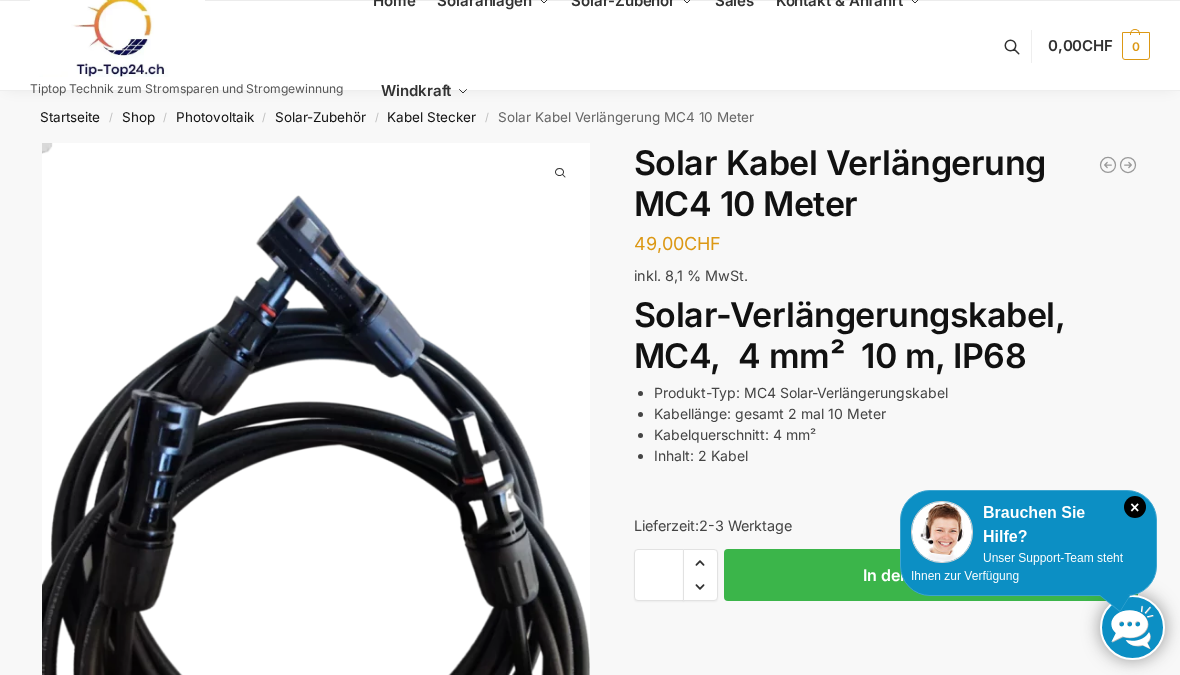 scroll, scrollTop: 0, scrollLeft: 0, axis: both 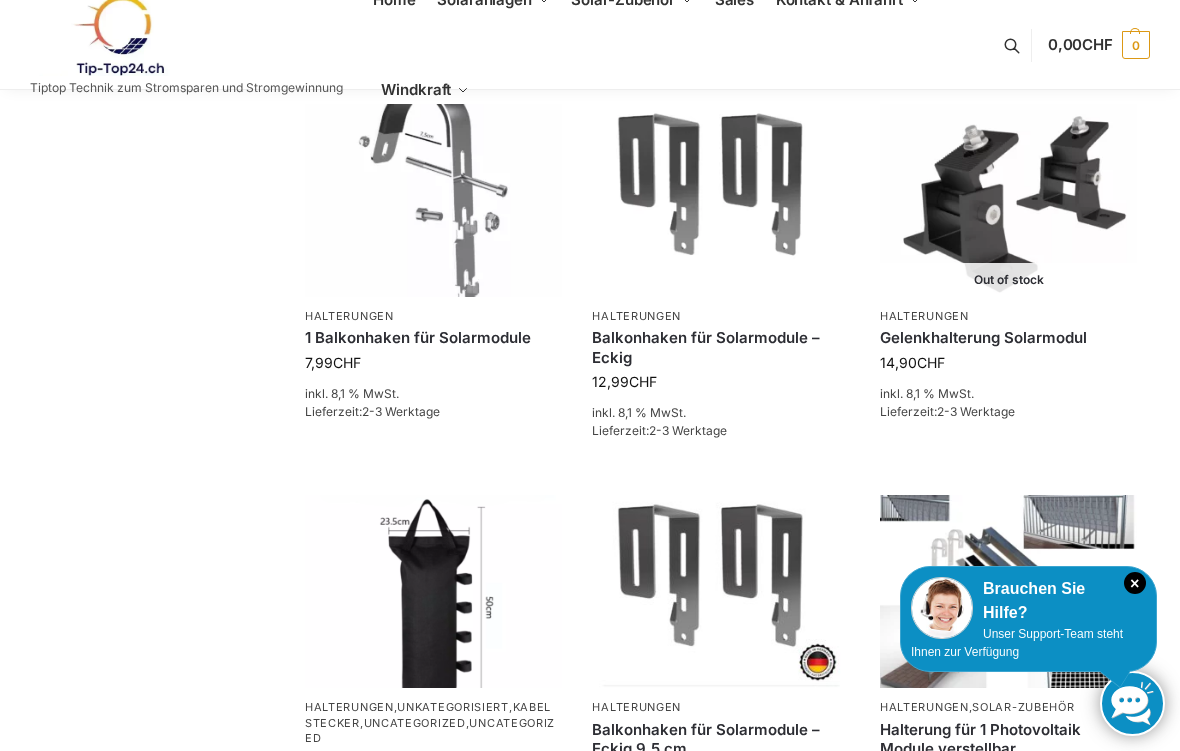 click at bounding box center (1008, 200) 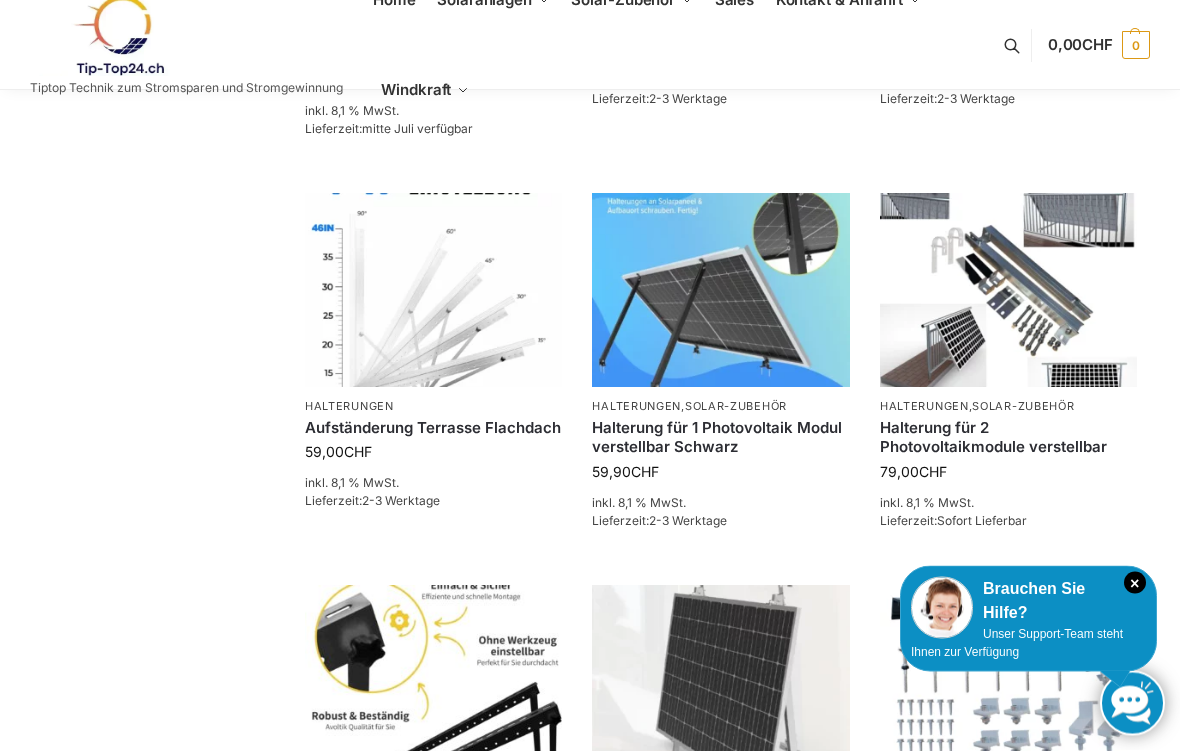 scroll, scrollTop: 1280, scrollLeft: 0, axis: vertical 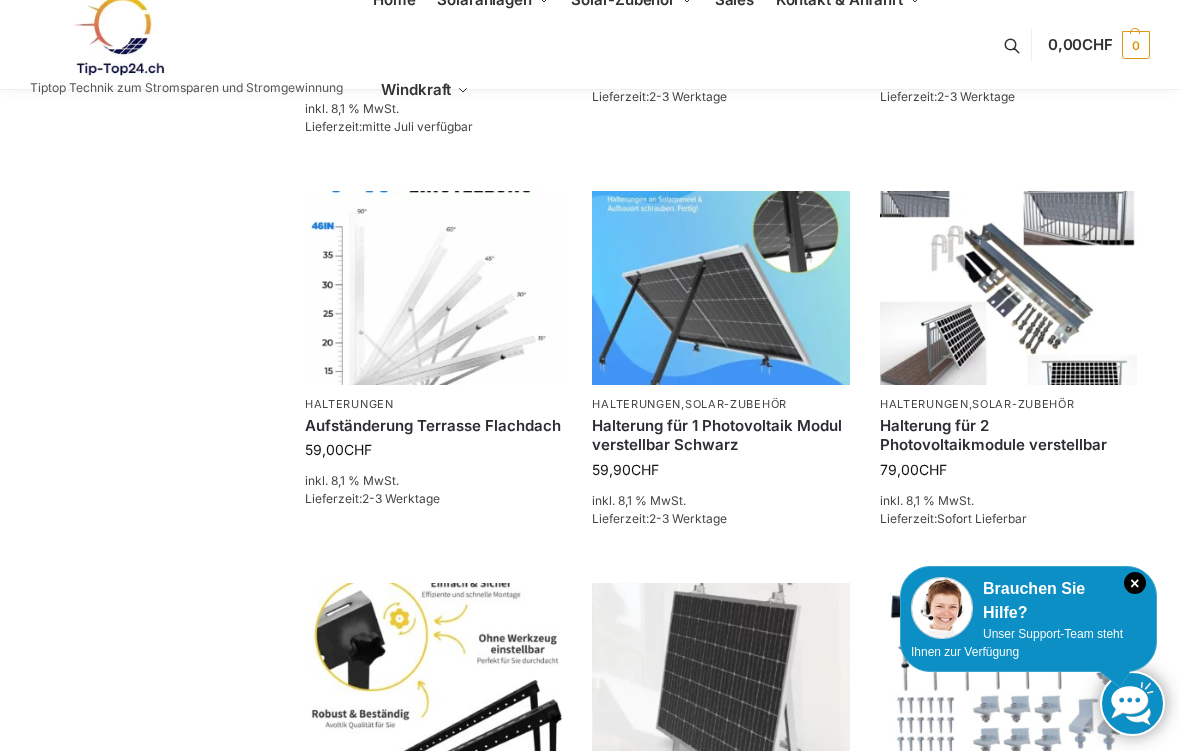 click at bounding box center [433, 287] 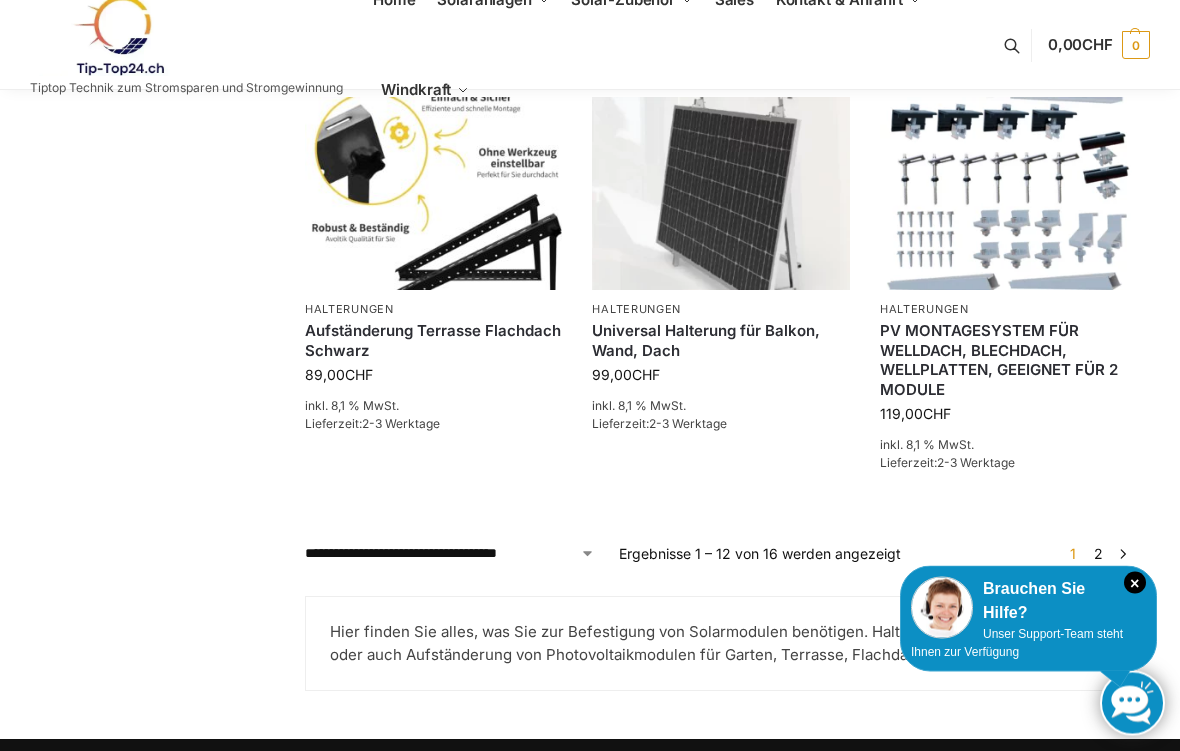 scroll, scrollTop: 1766, scrollLeft: 0, axis: vertical 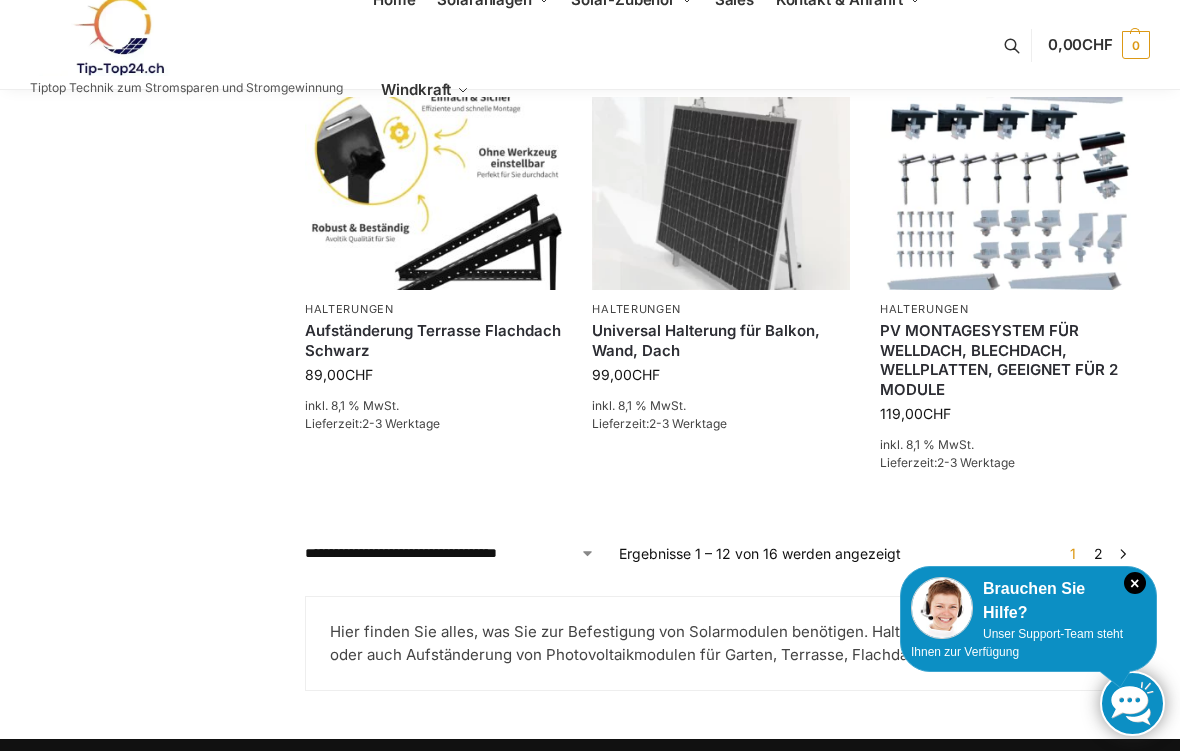 click on "2" at bounding box center (1098, 553) 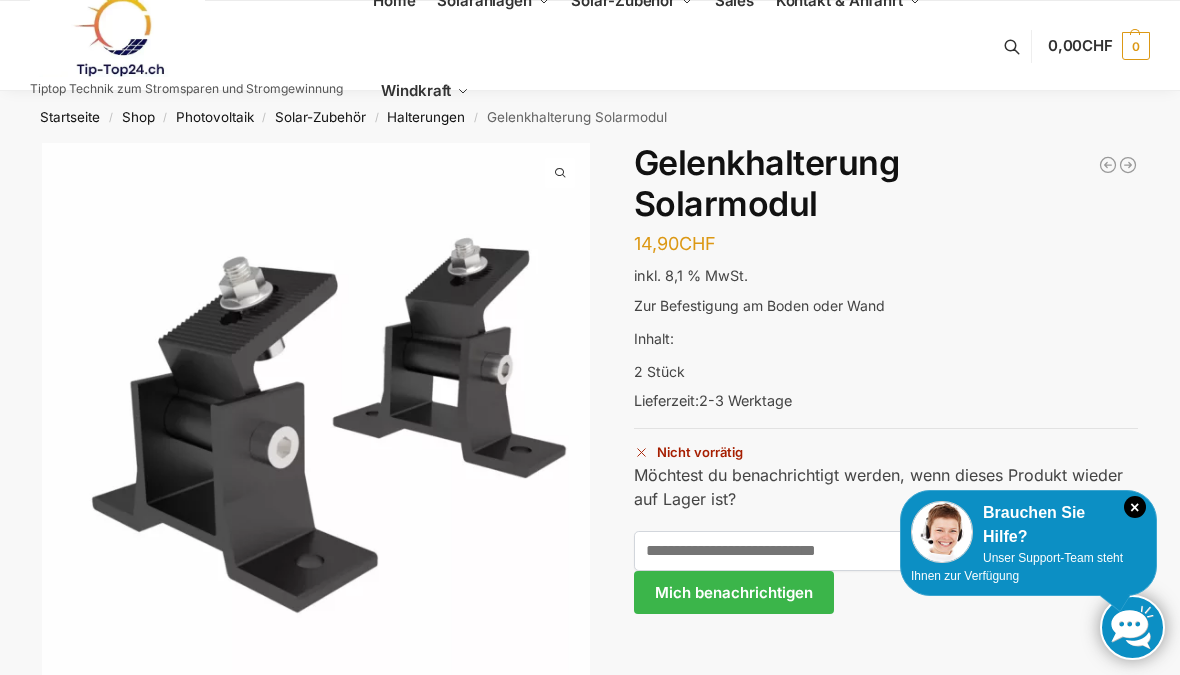 scroll, scrollTop: 0, scrollLeft: 0, axis: both 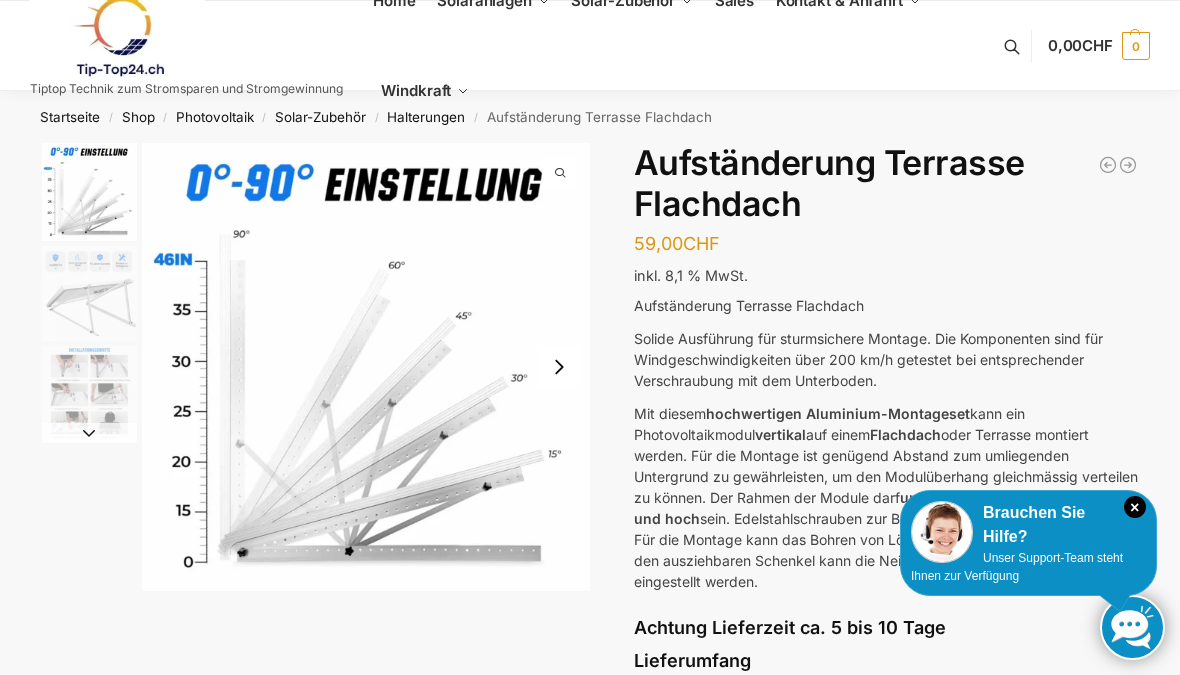 click at bounding box center [559, 367] 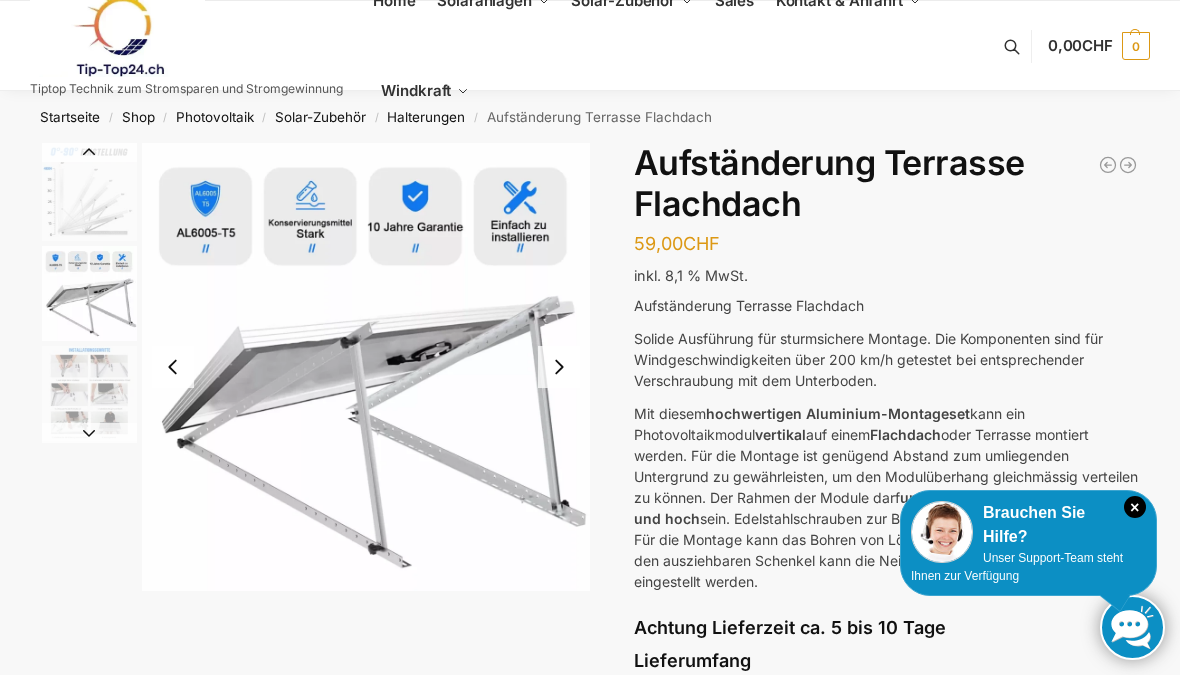click at bounding box center [559, 367] 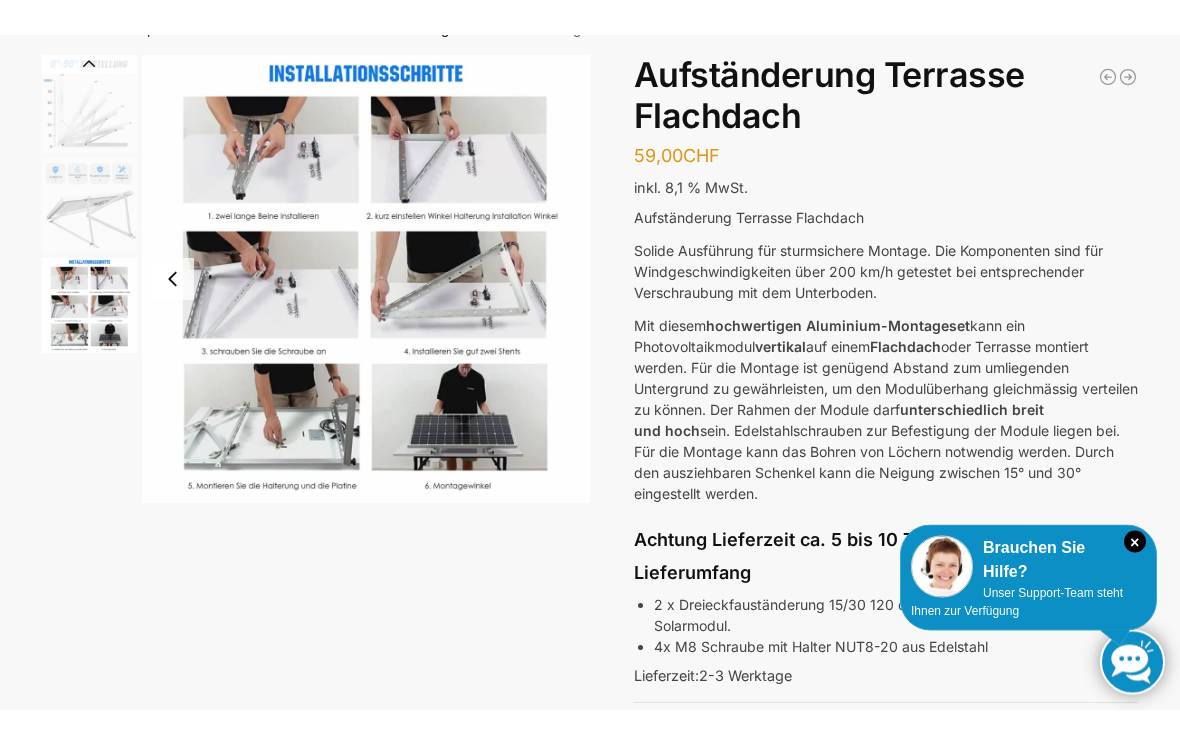 scroll, scrollTop: 116, scrollLeft: 0, axis: vertical 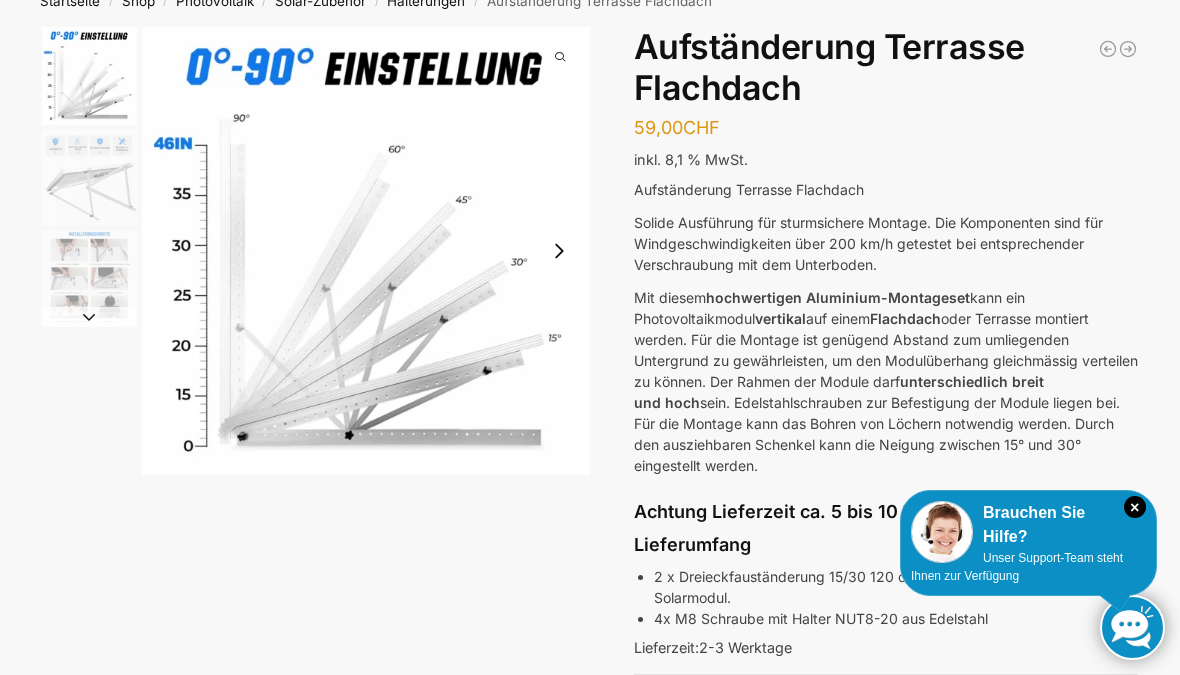 click at bounding box center (89, 76) 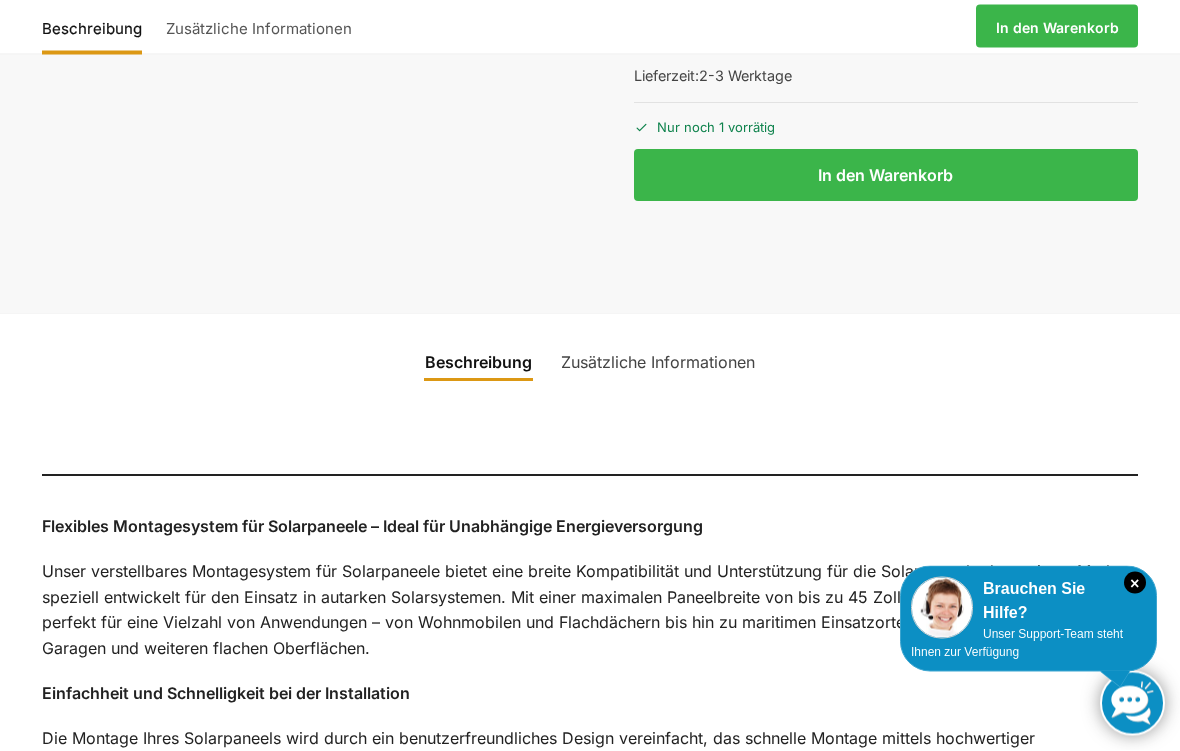 click on "Zusätzliche Informationen" at bounding box center (658, 363) 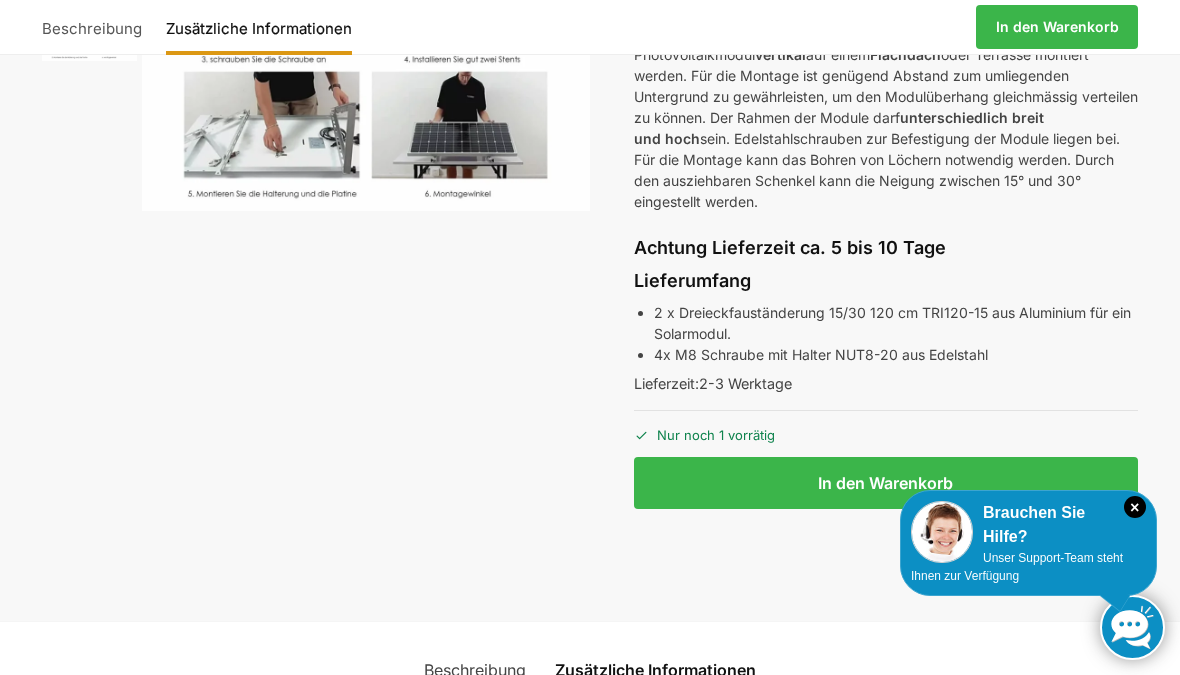 scroll, scrollTop: 0, scrollLeft: 0, axis: both 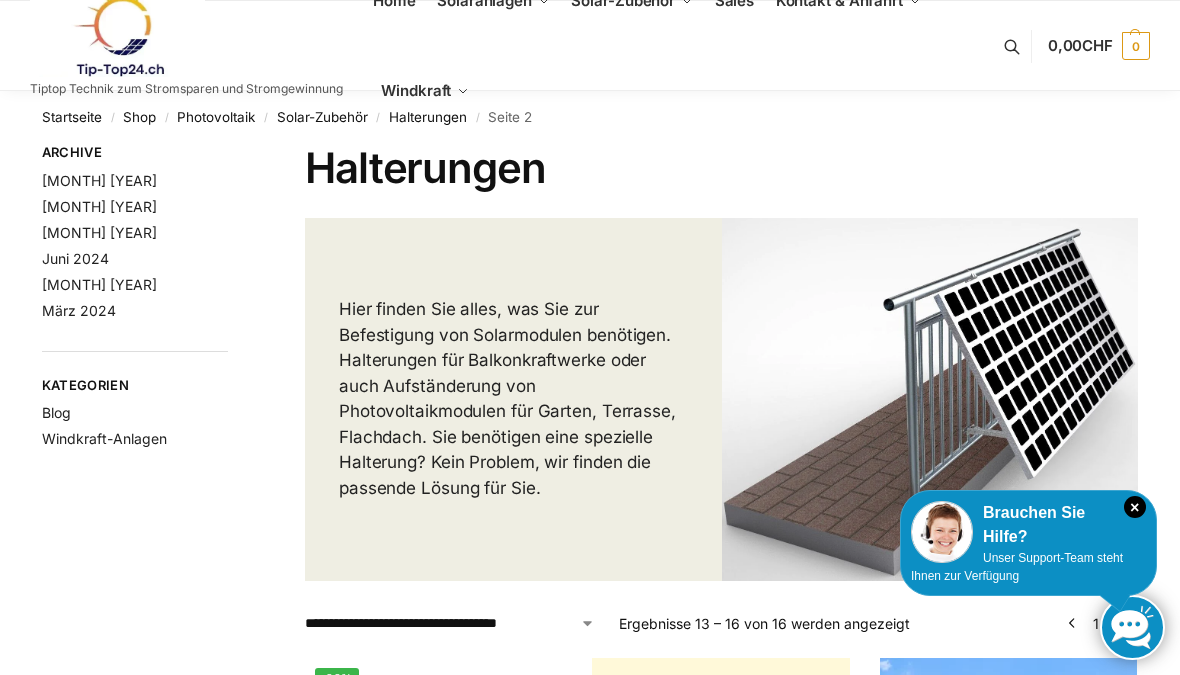 click on "Kabel Stecker" at bounding box center [633, 73] 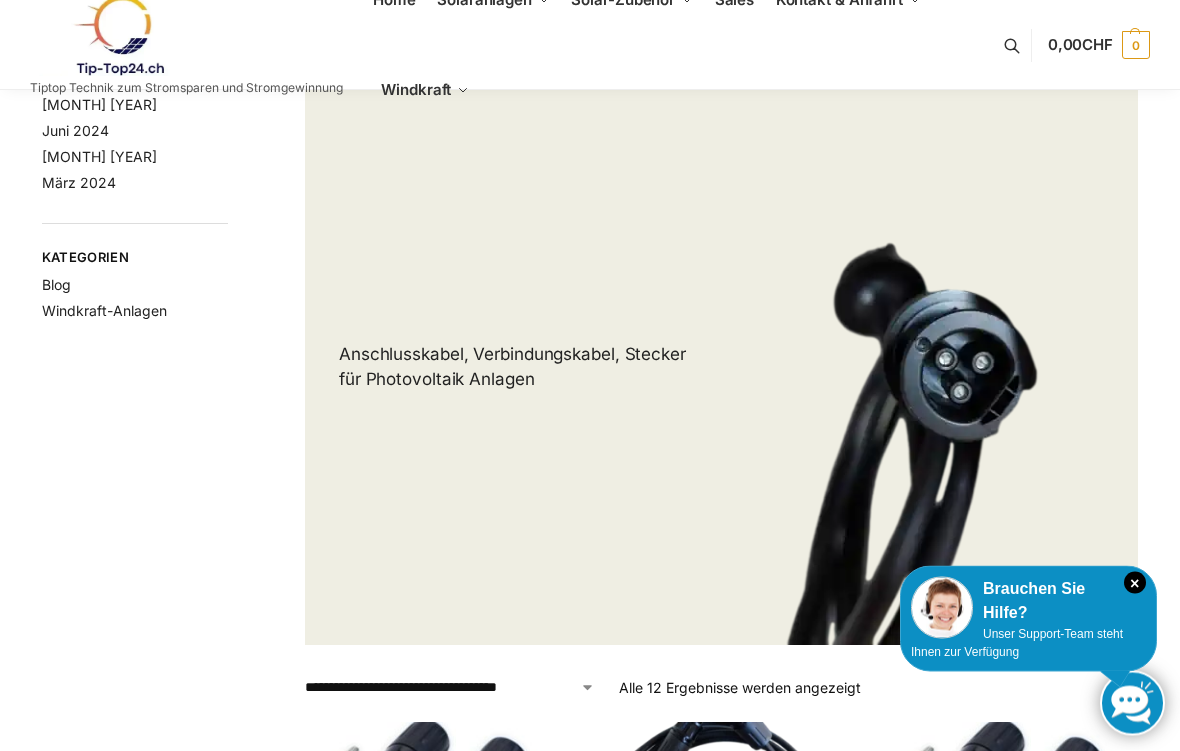 scroll, scrollTop: 323, scrollLeft: 0, axis: vertical 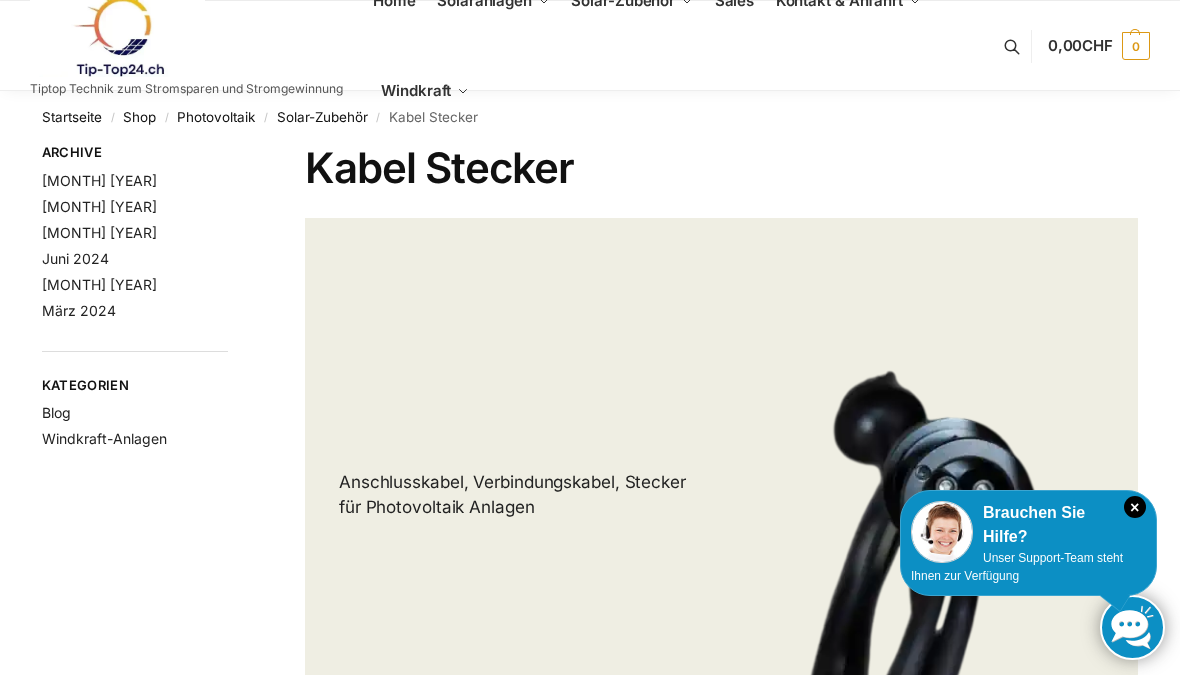 click on "Sales" at bounding box center [734, 1] 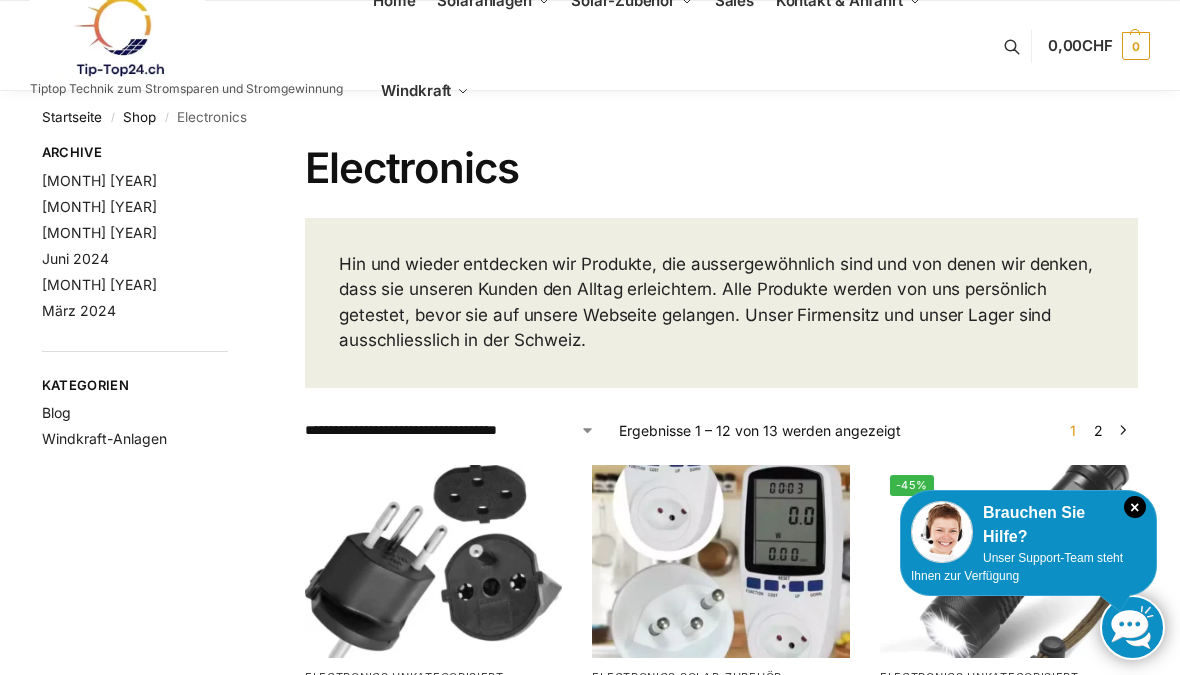 scroll, scrollTop: 0, scrollLeft: 0, axis: both 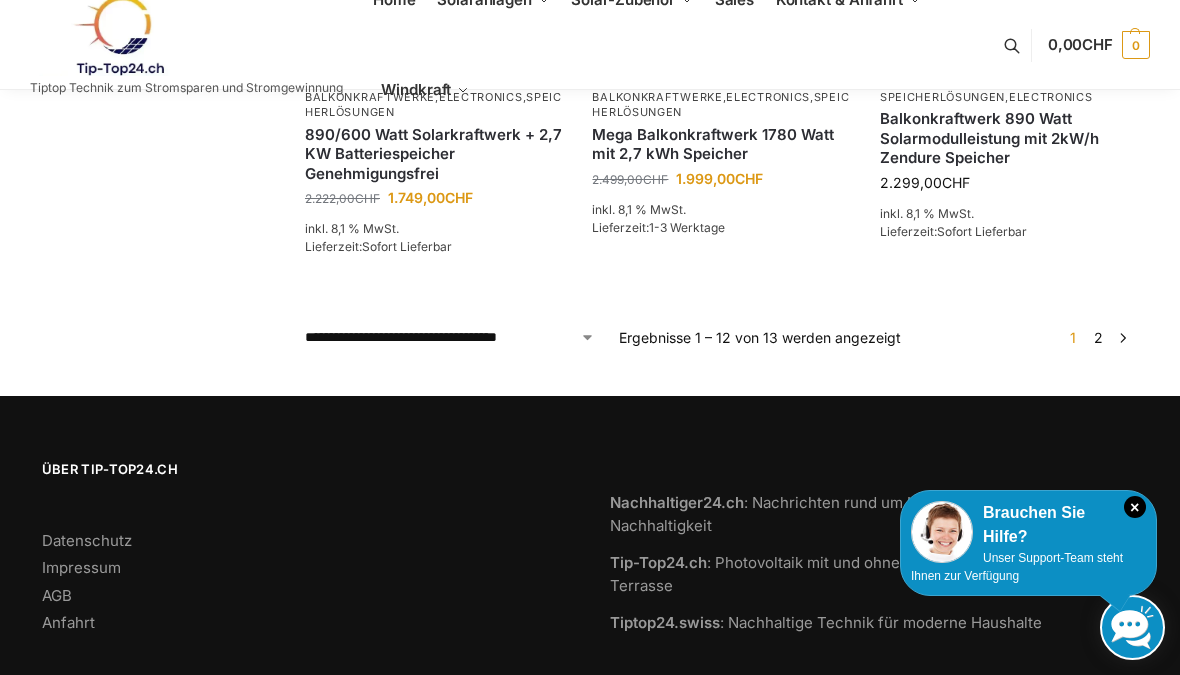 click on "2" at bounding box center [1098, 337] 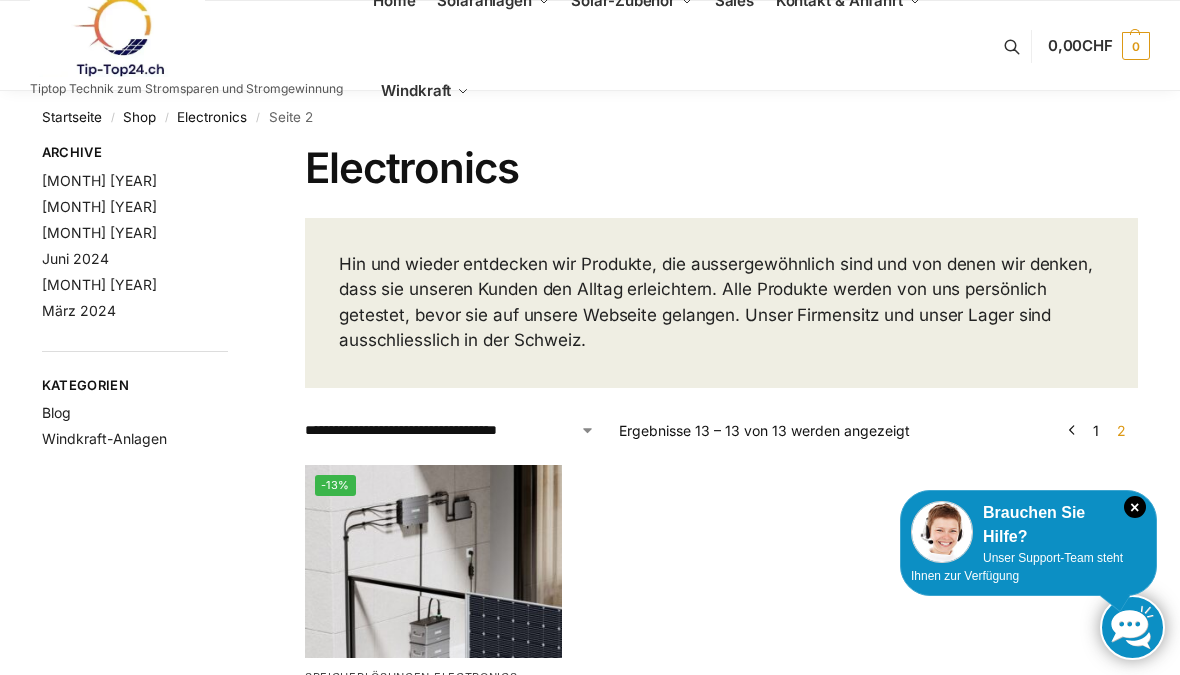 scroll, scrollTop: 0, scrollLeft: 0, axis: both 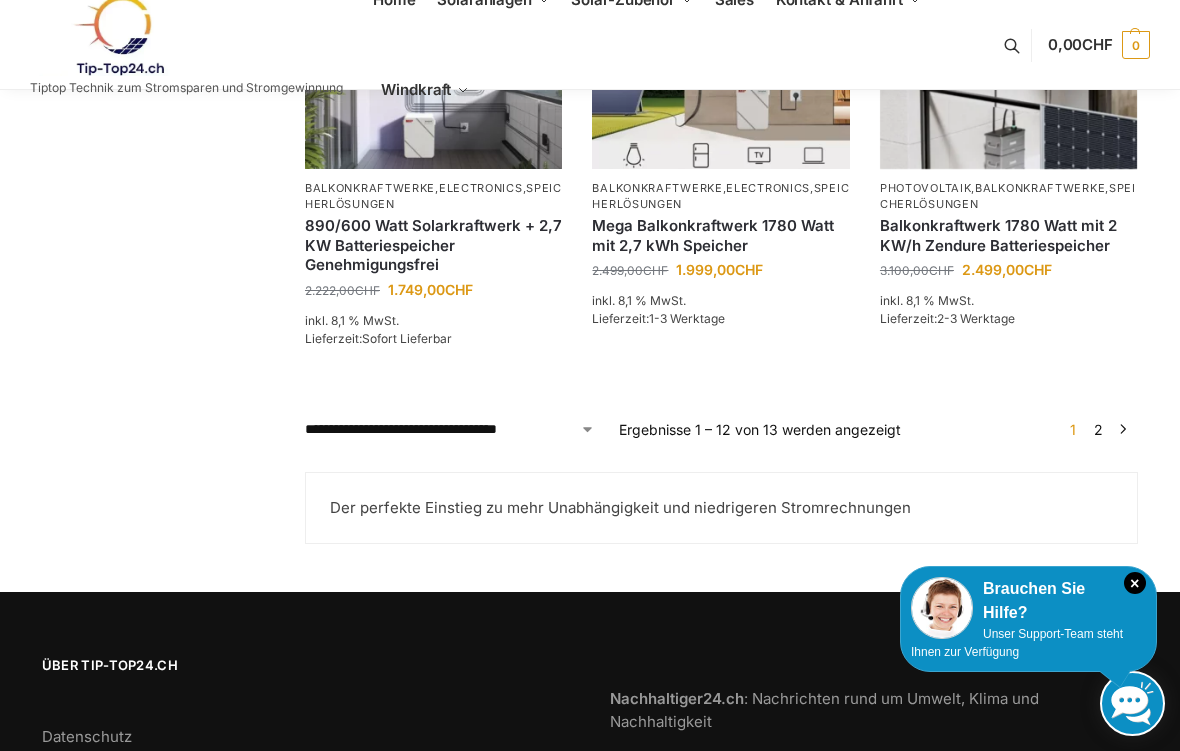 click on "2" at bounding box center [1098, 429] 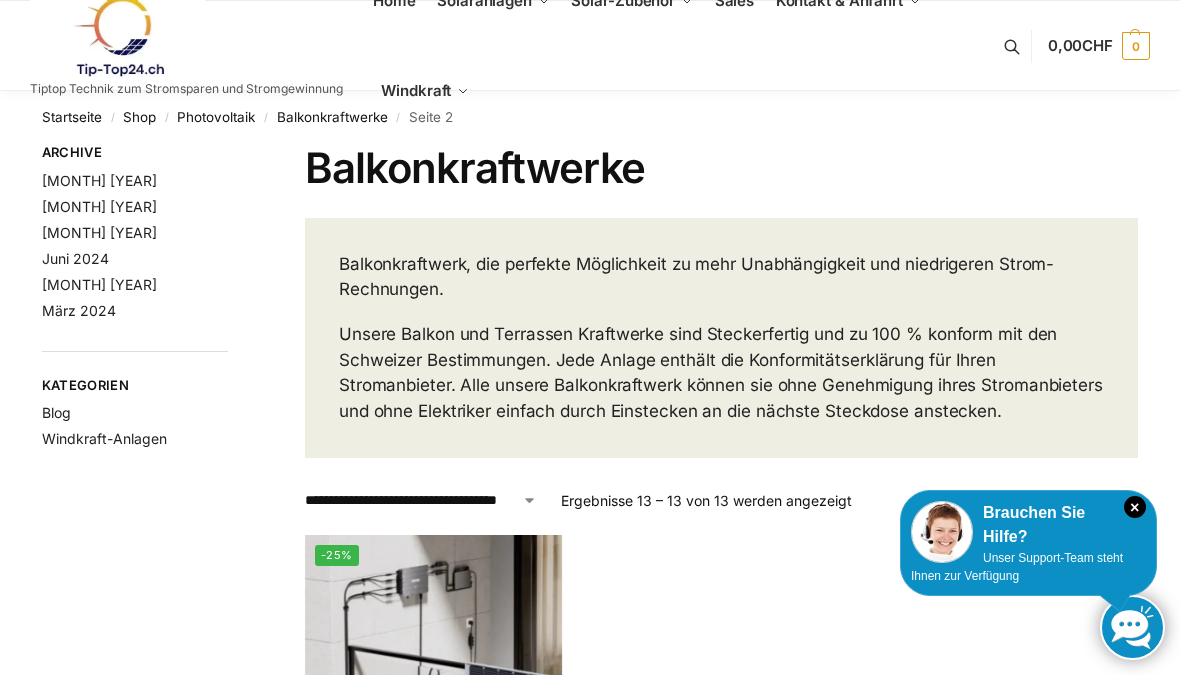 scroll, scrollTop: 0, scrollLeft: 0, axis: both 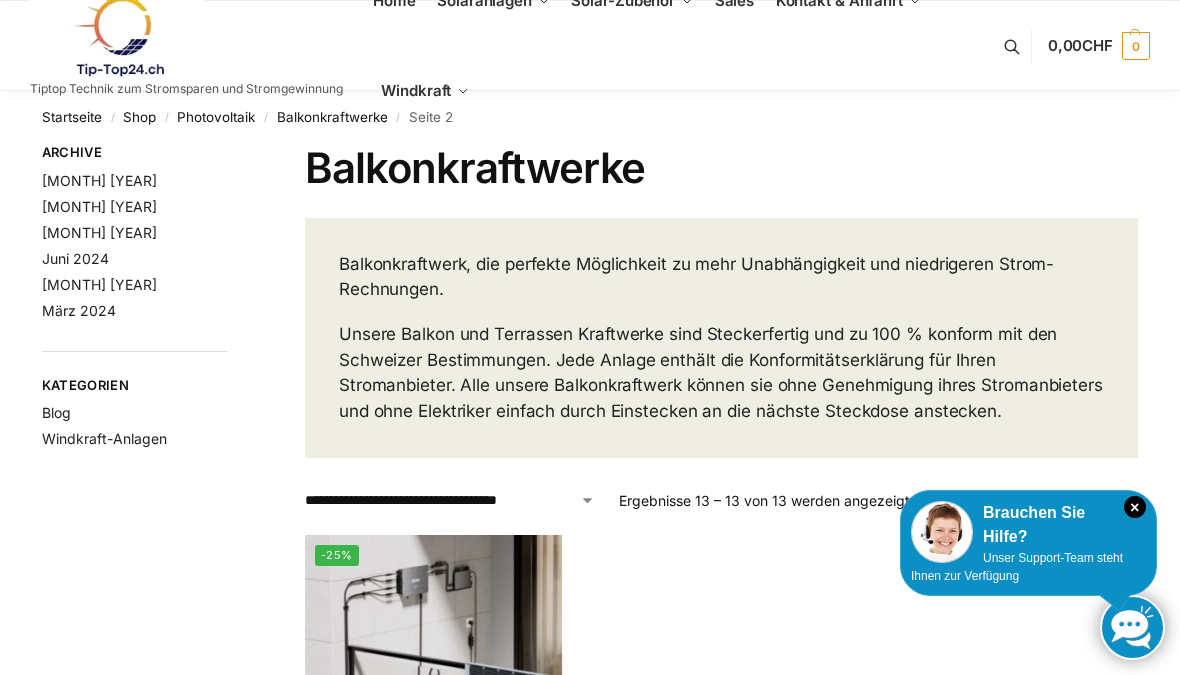 click on "Balkonkraftwerke mit Speicher Speicherlösungen" at bounding box center [515, 202] 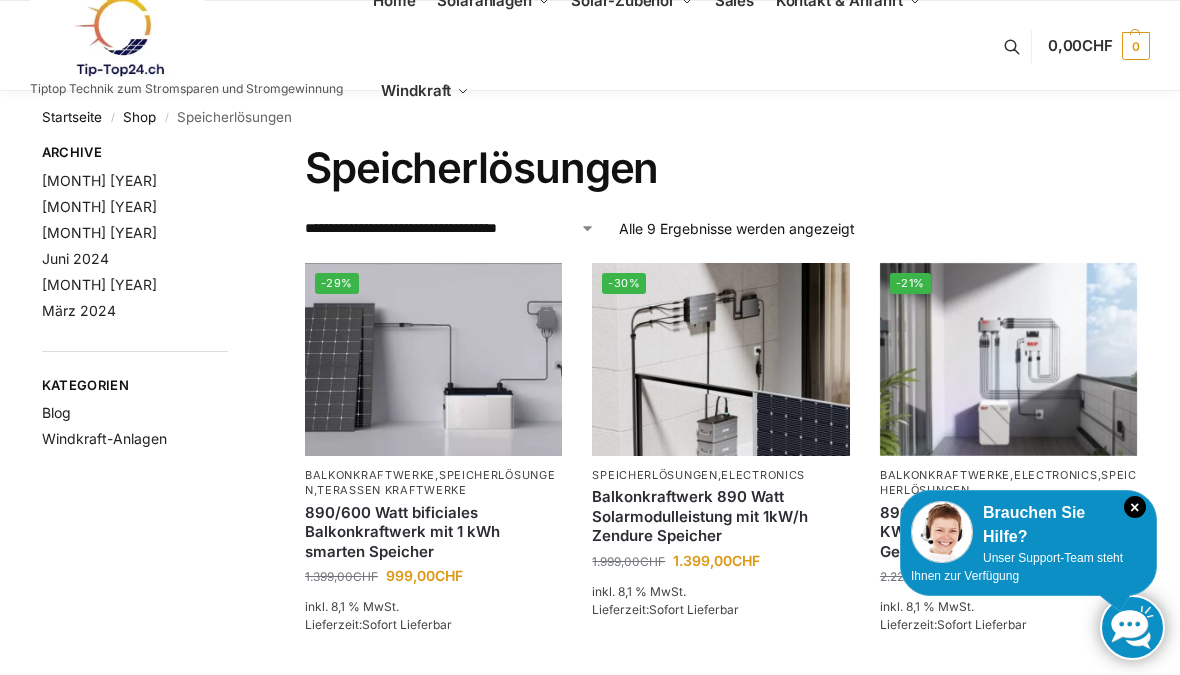 scroll, scrollTop: 0, scrollLeft: 0, axis: both 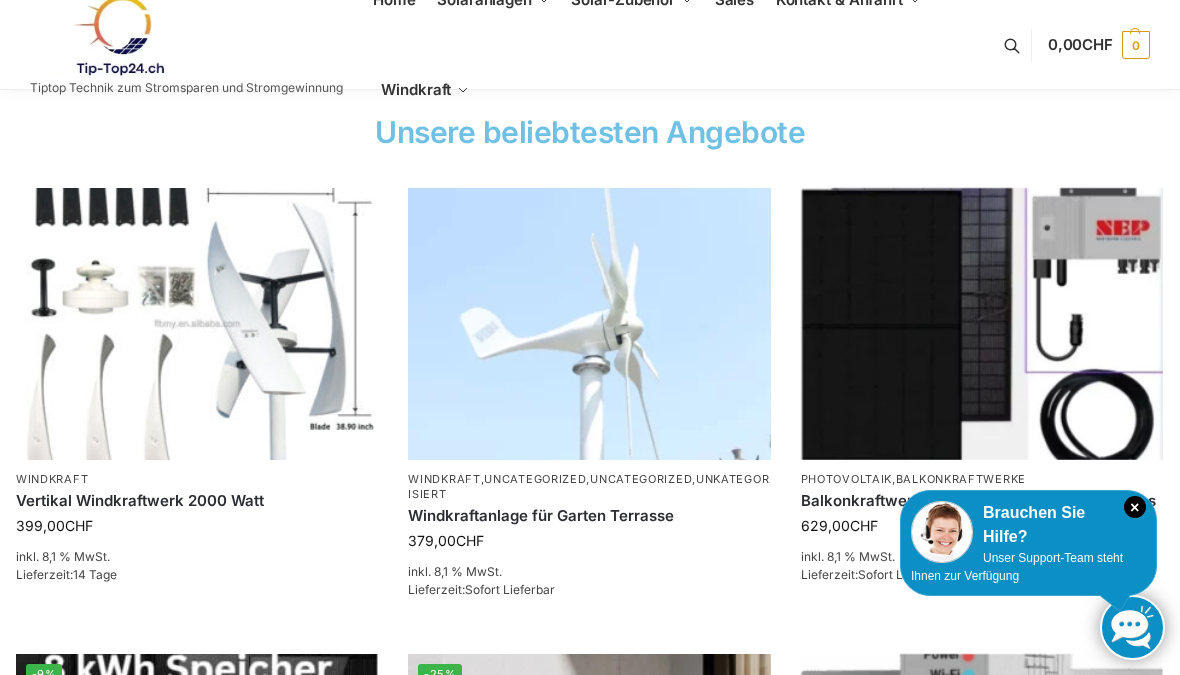 click at bounding box center (197, 324) 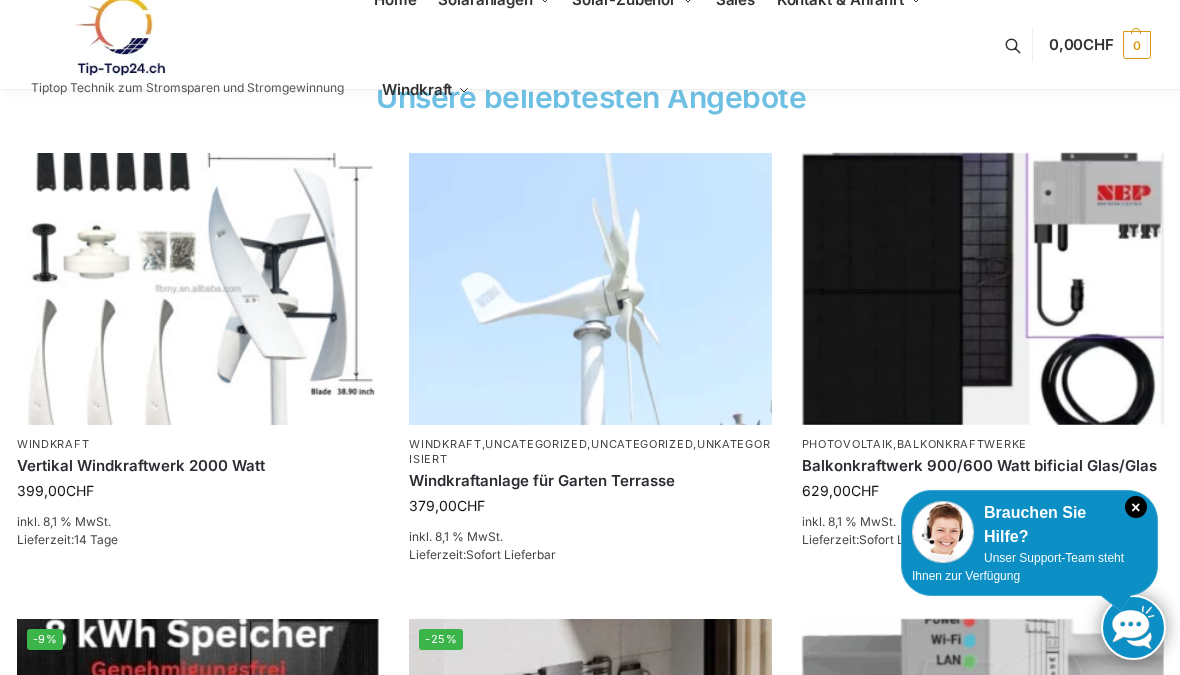 scroll, scrollTop: 817, scrollLeft: 0, axis: vertical 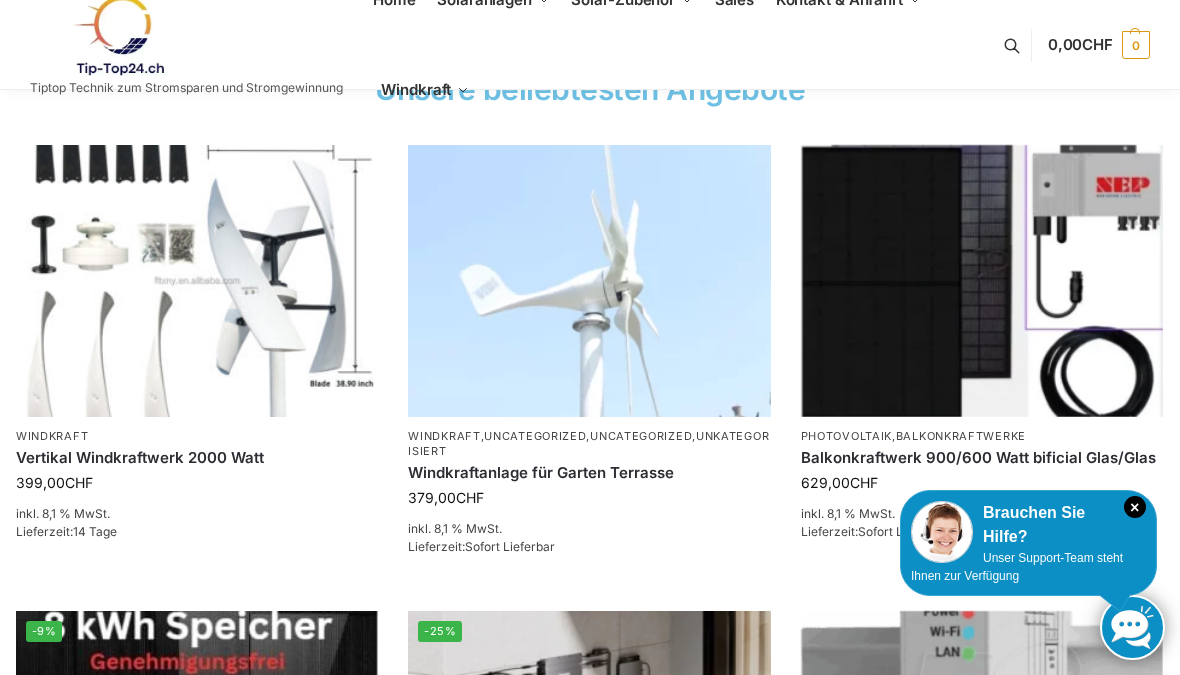 click at bounding box center [197, 281] 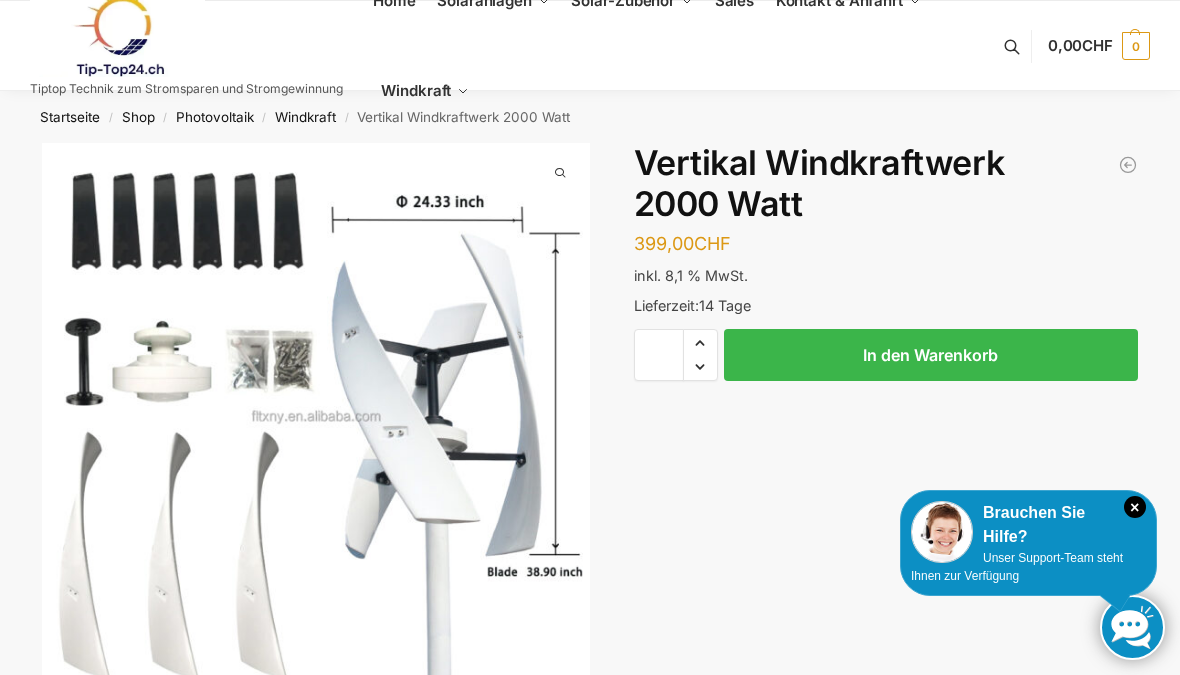 scroll, scrollTop: 0, scrollLeft: 0, axis: both 